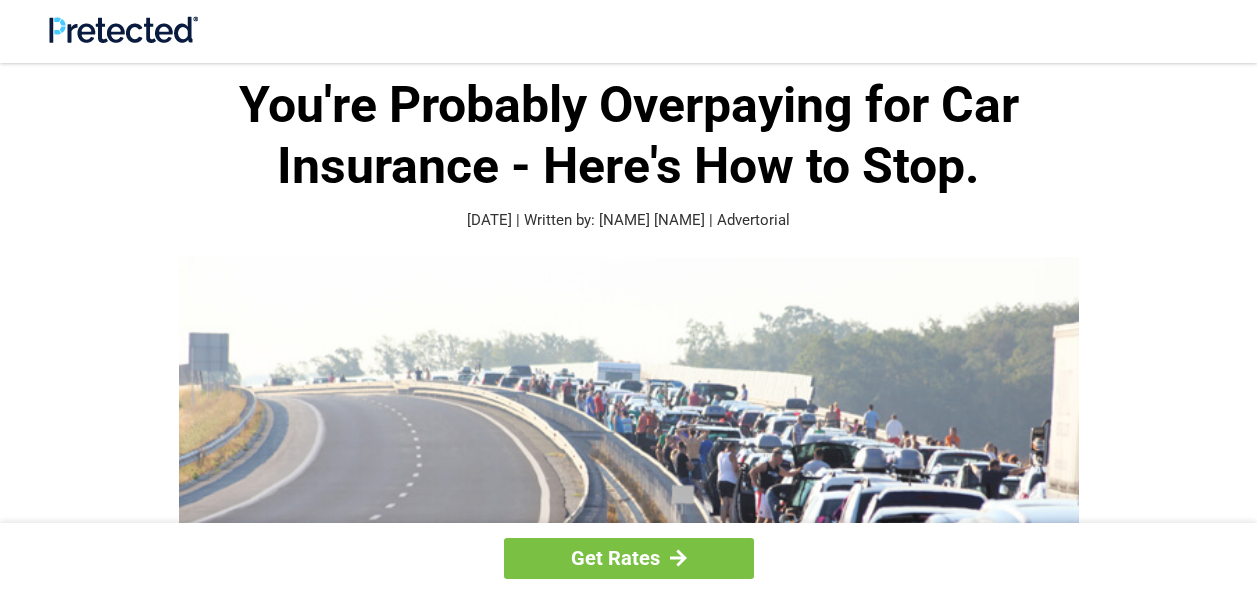 scroll, scrollTop: 0, scrollLeft: 0, axis: both 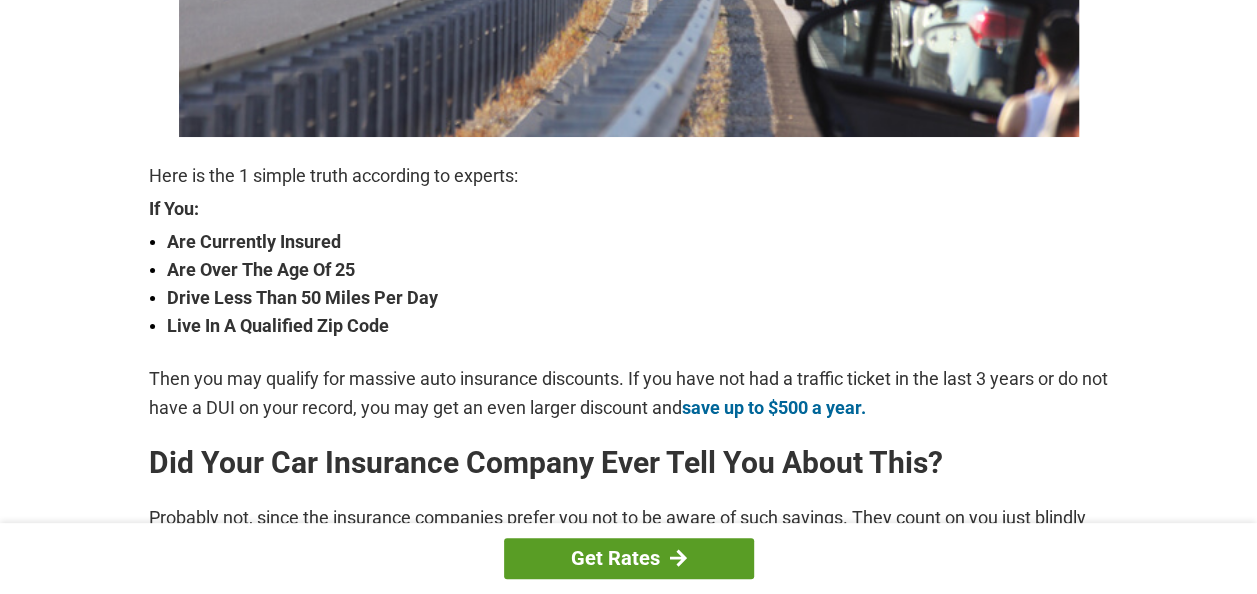 click on "Get Rates" at bounding box center [629, 558] 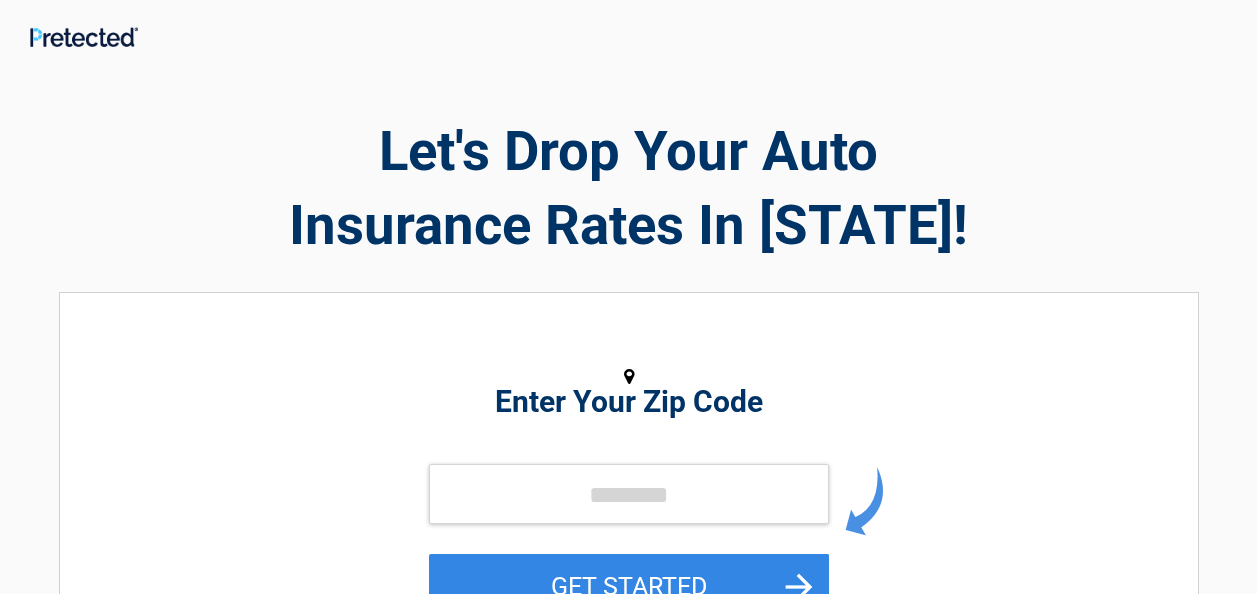 scroll, scrollTop: 0, scrollLeft: 0, axis: both 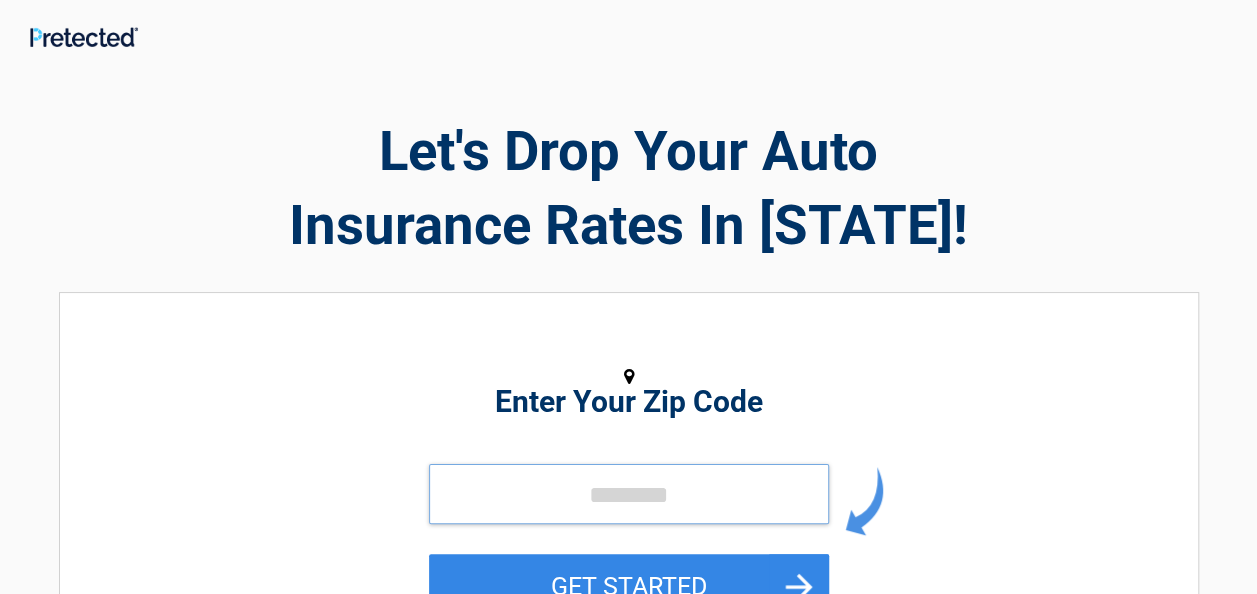 click at bounding box center (629, 494) 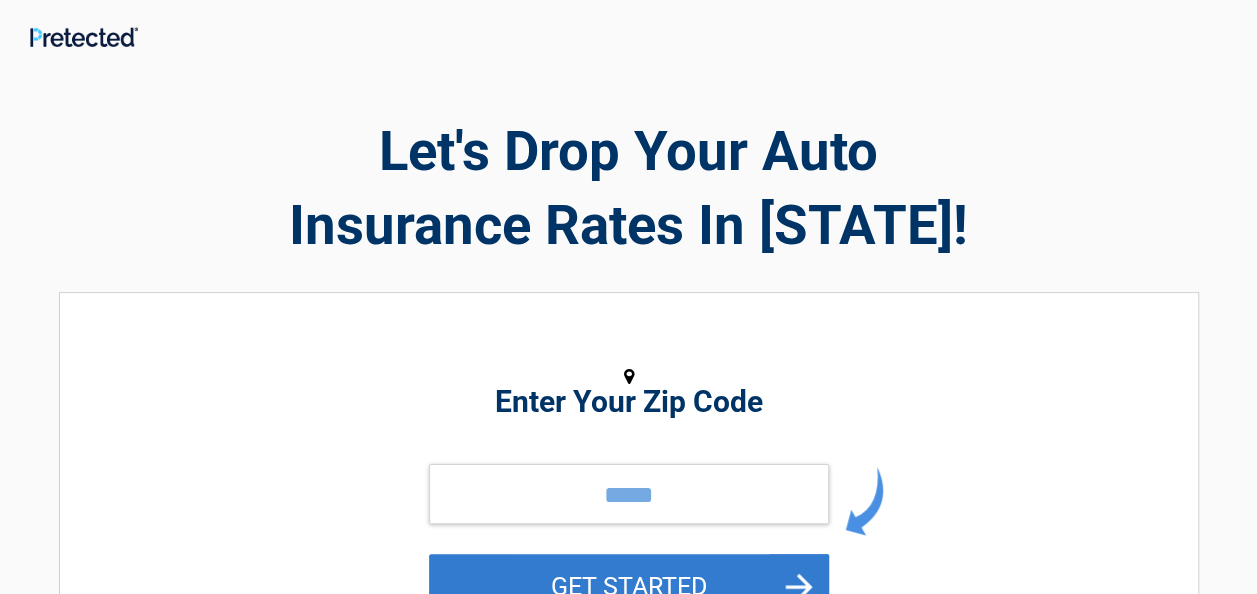 click on "GET STARTED" at bounding box center (629, 586) 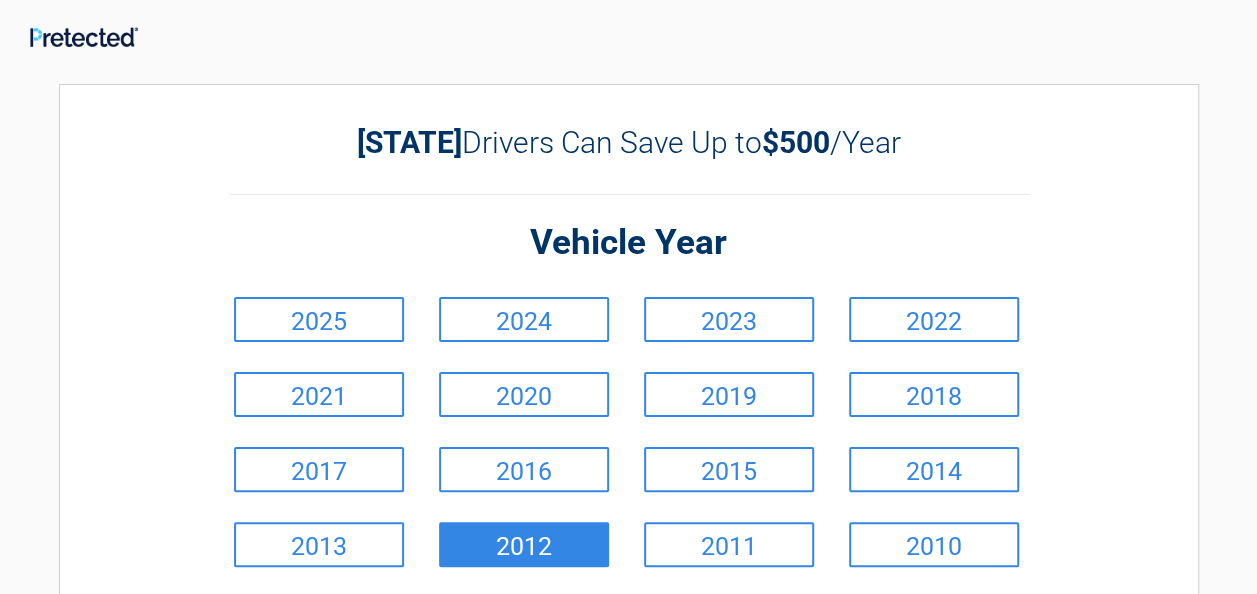 click on "2012" at bounding box center [524, 544] 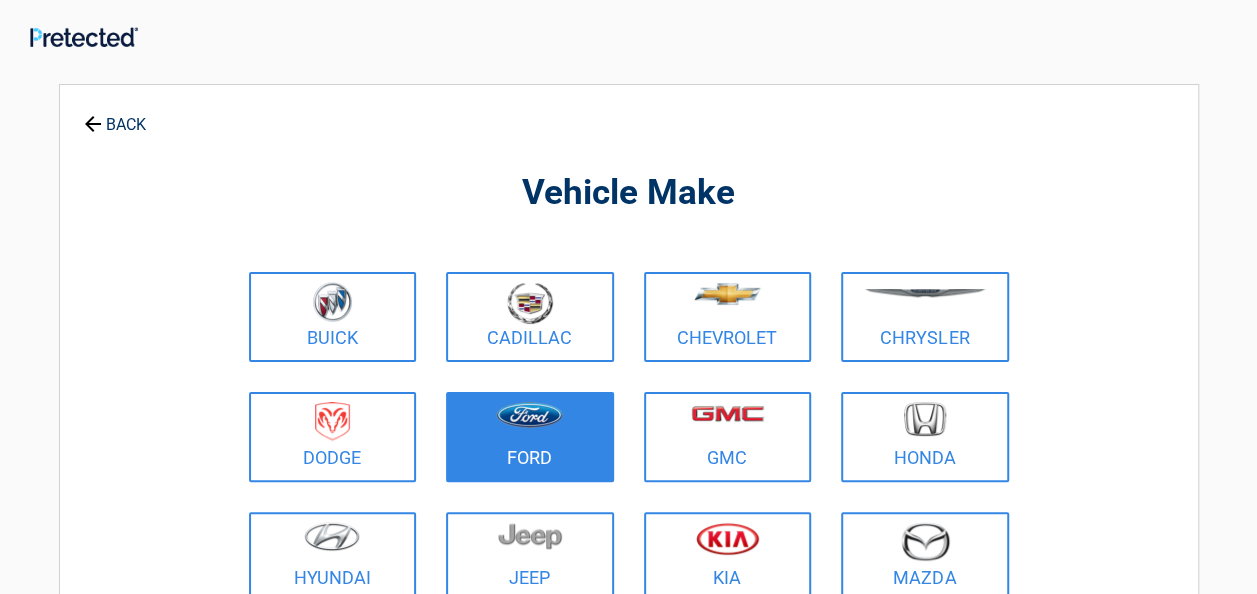 click on "Ford" at bounding box center [530, 437] 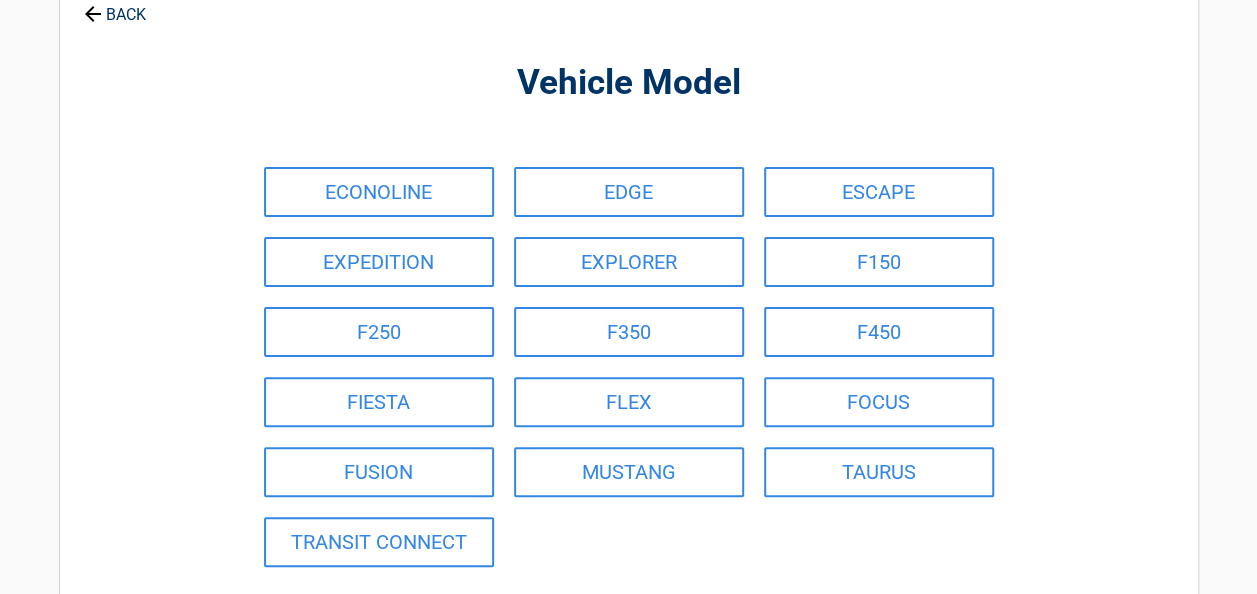 scroll, scrollTop: 113, scrollLeft: 0, axis: vertical 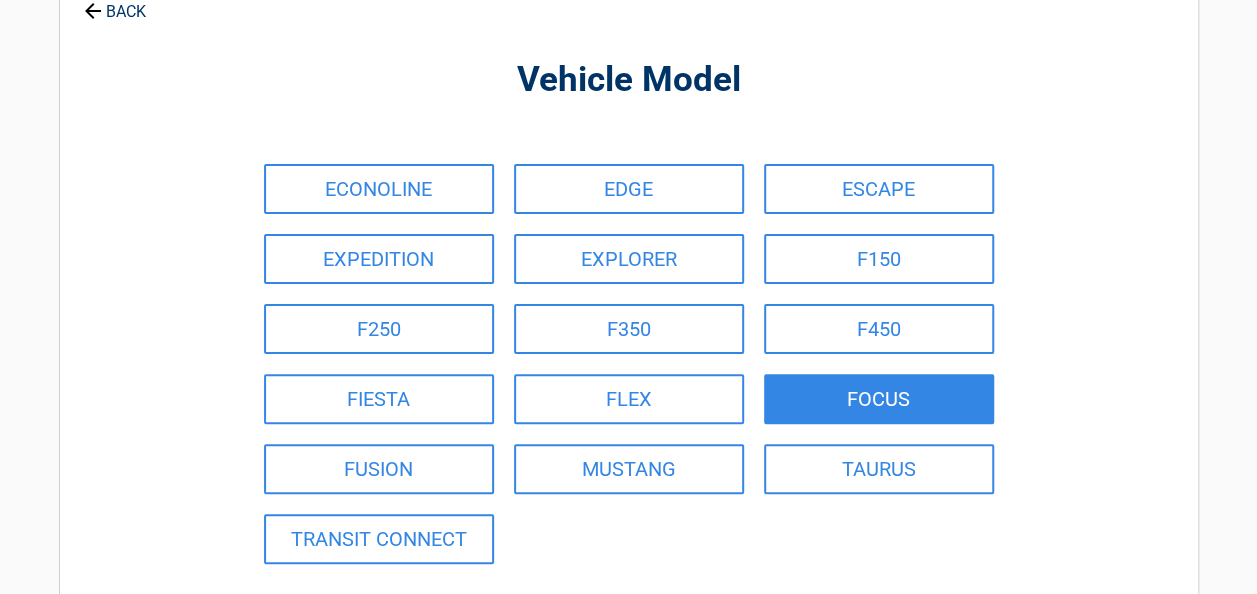 click on "FOCUS" at bounding box center [879, 399] 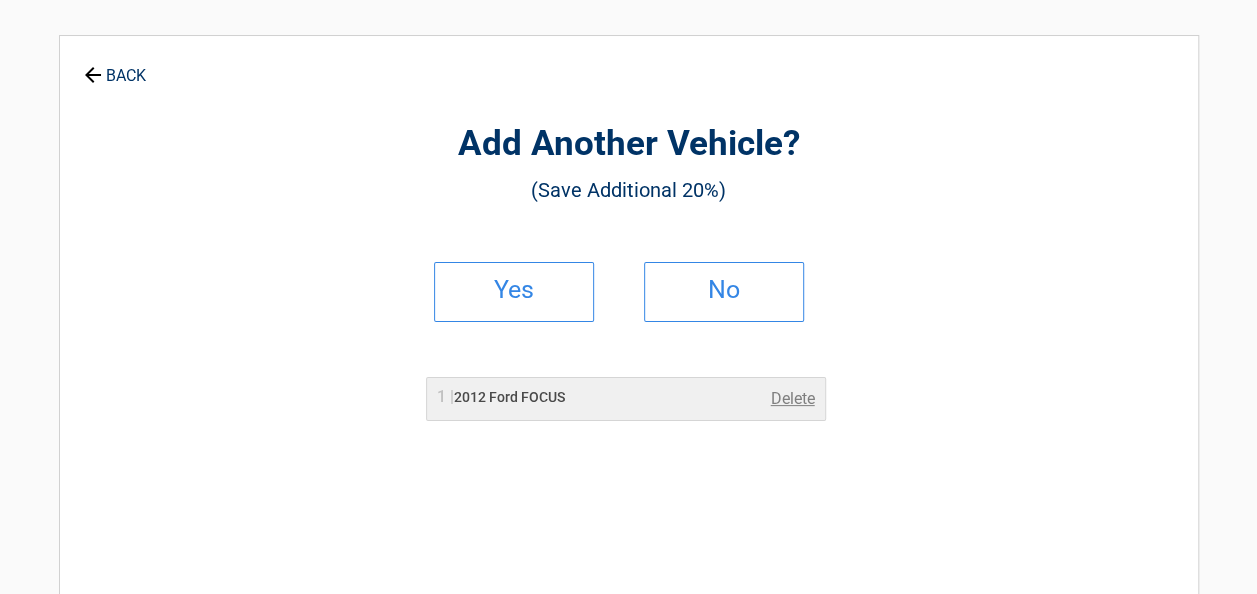 scroll, scrollTop: 0, scrollLeft: 0, axis: both 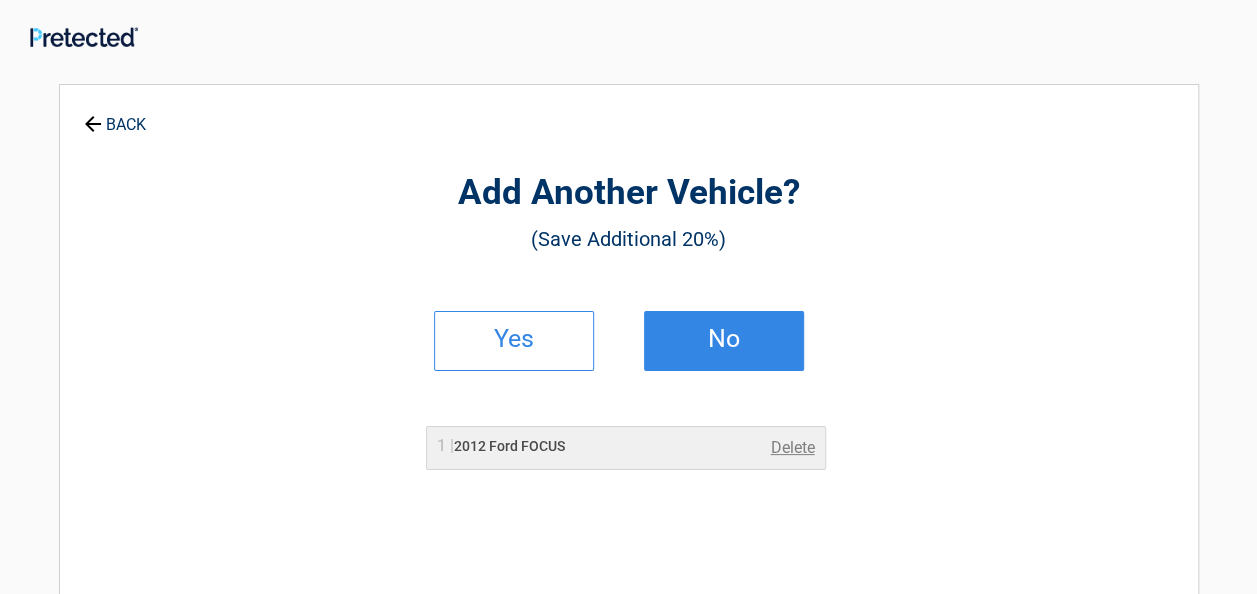 click on "No" at bounding box center [724, 341] 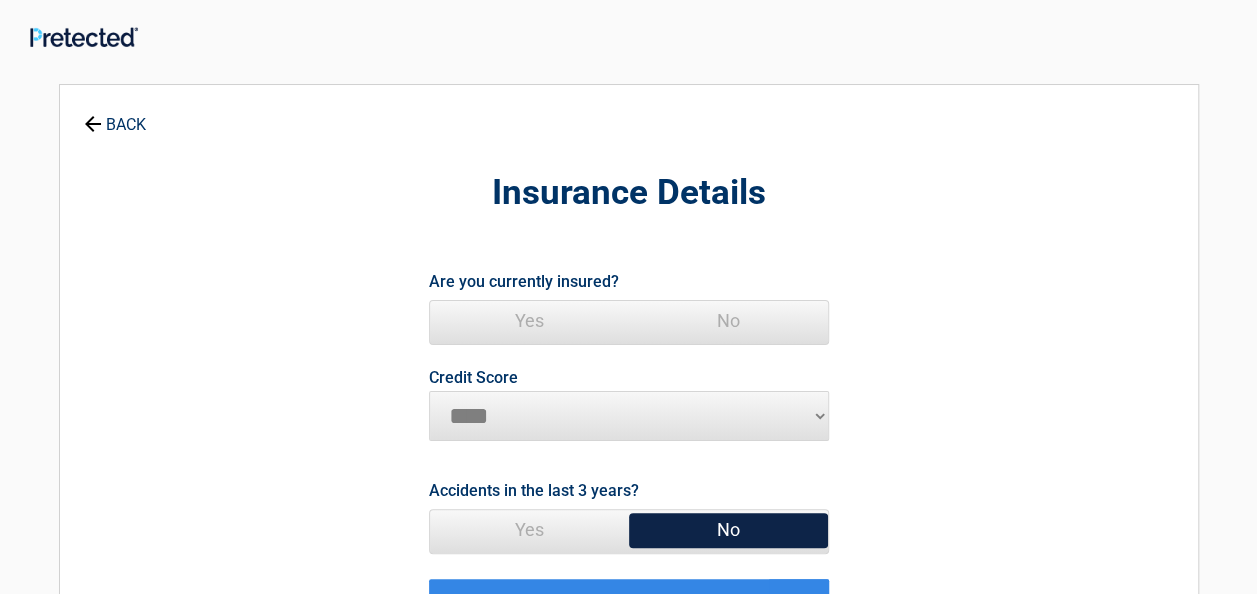 click on "*********
****
*******
****" at bounding box center [629, 416] 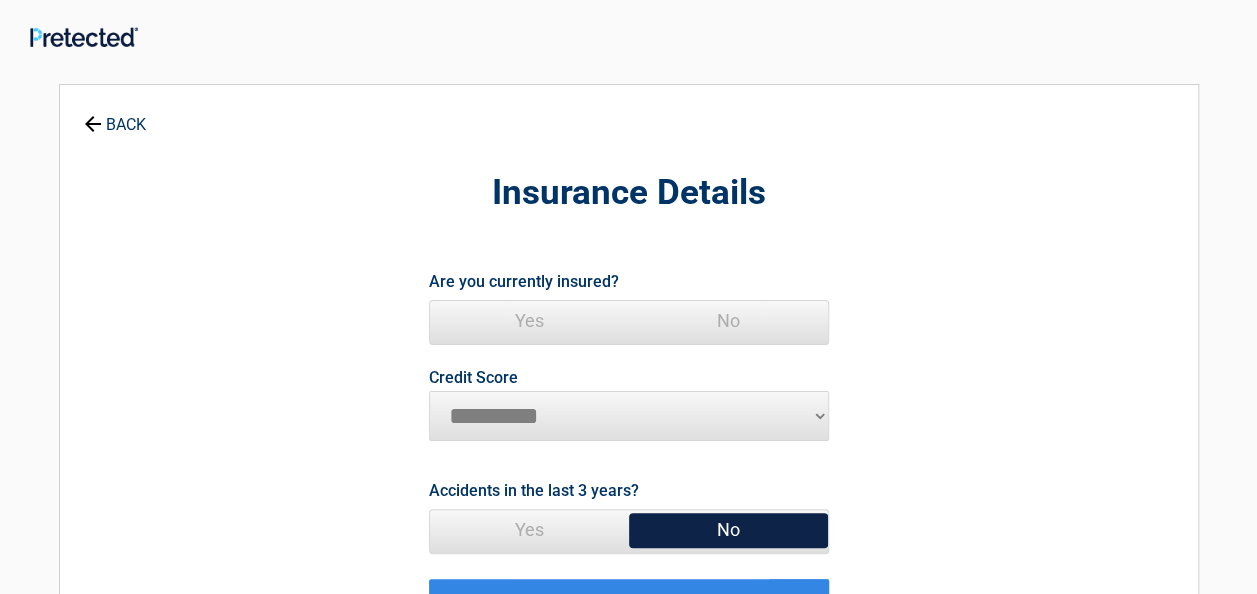 click on "*********
****
*******
****" at bounding box center [629, 416] 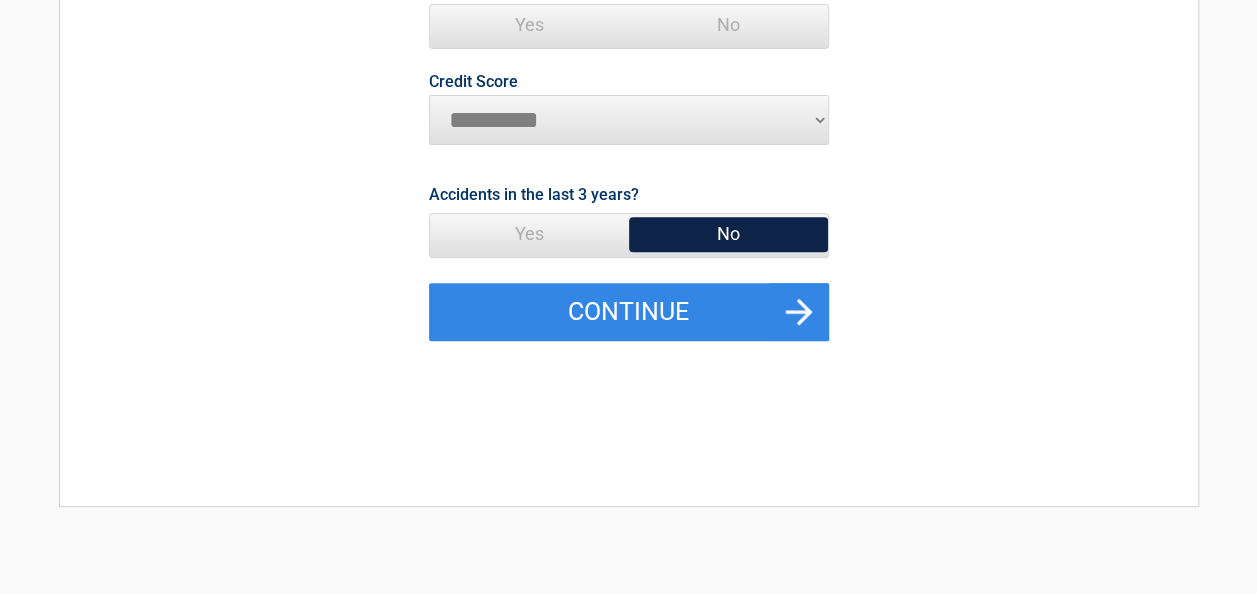 scroll, scrollTop: 308, scrollLeft: 0, axis: vertical 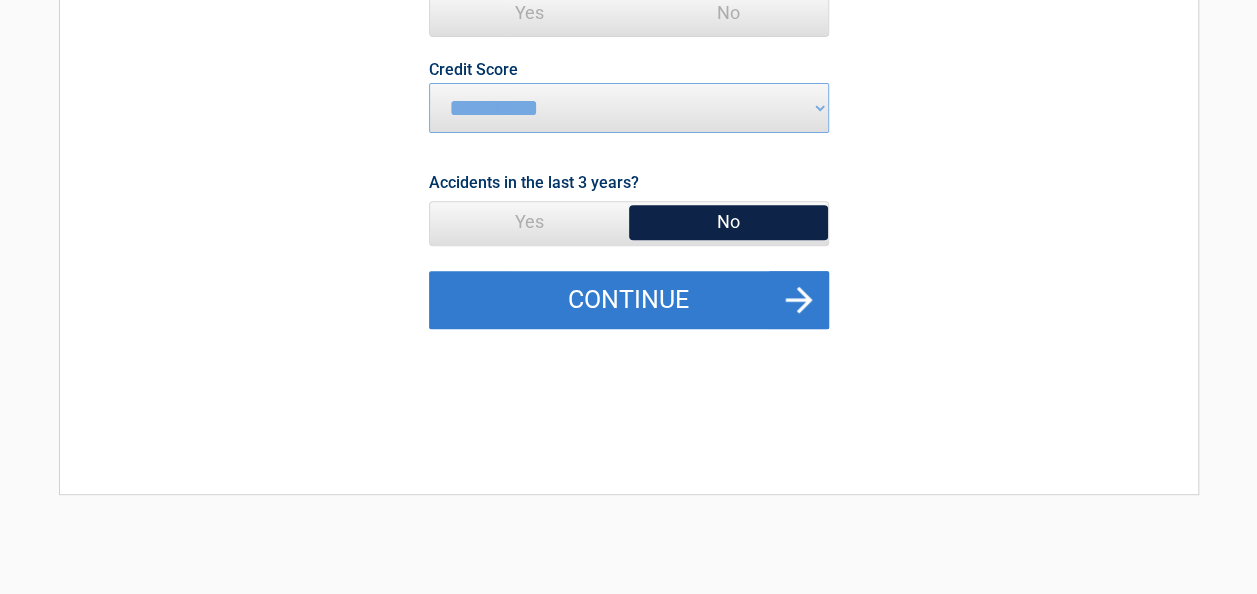 click on "Continue" at bounding box center [629, 300] 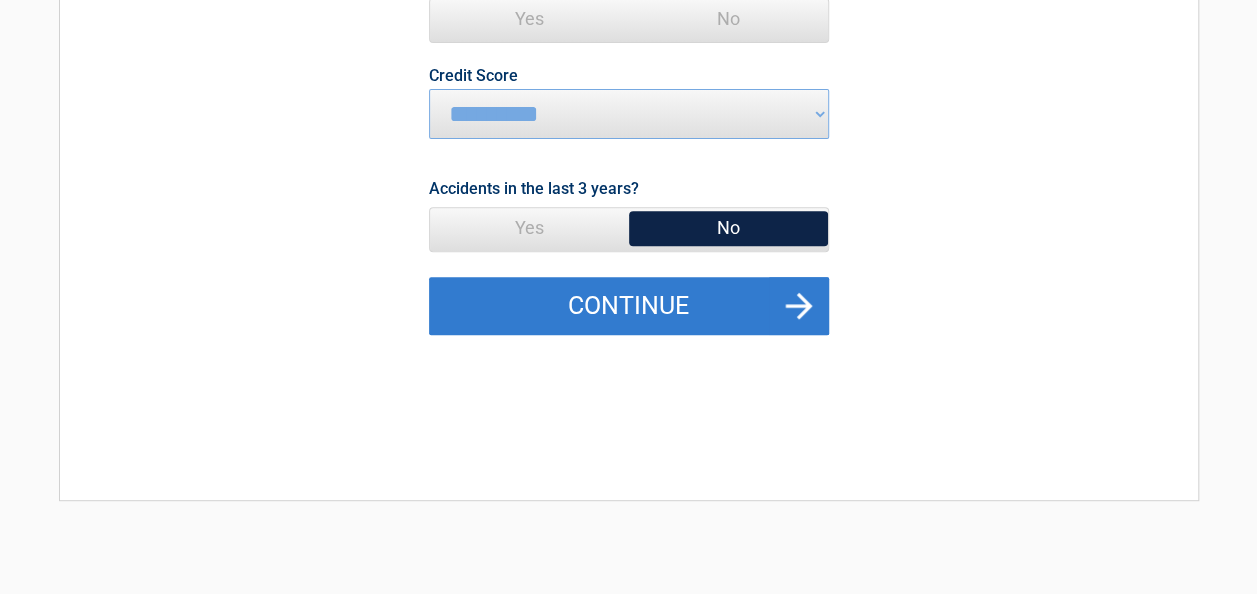 click on "Continue" at bounding box center (629, 306) 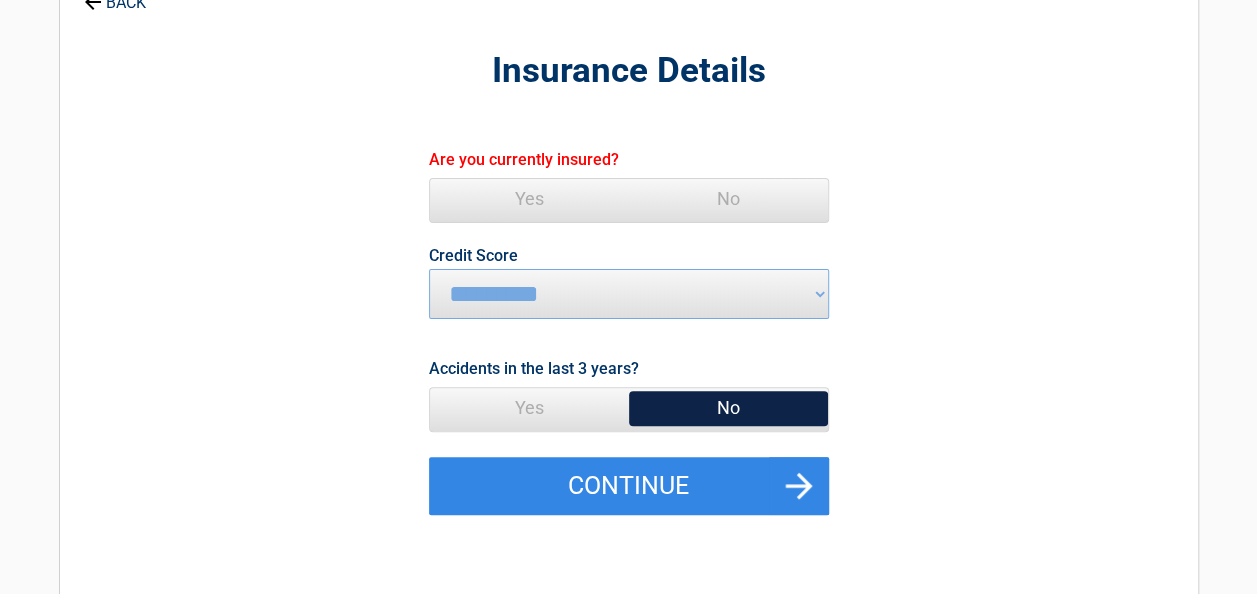 scroll, scrollTop: 118, scrollLeft: 0, axis: vertical 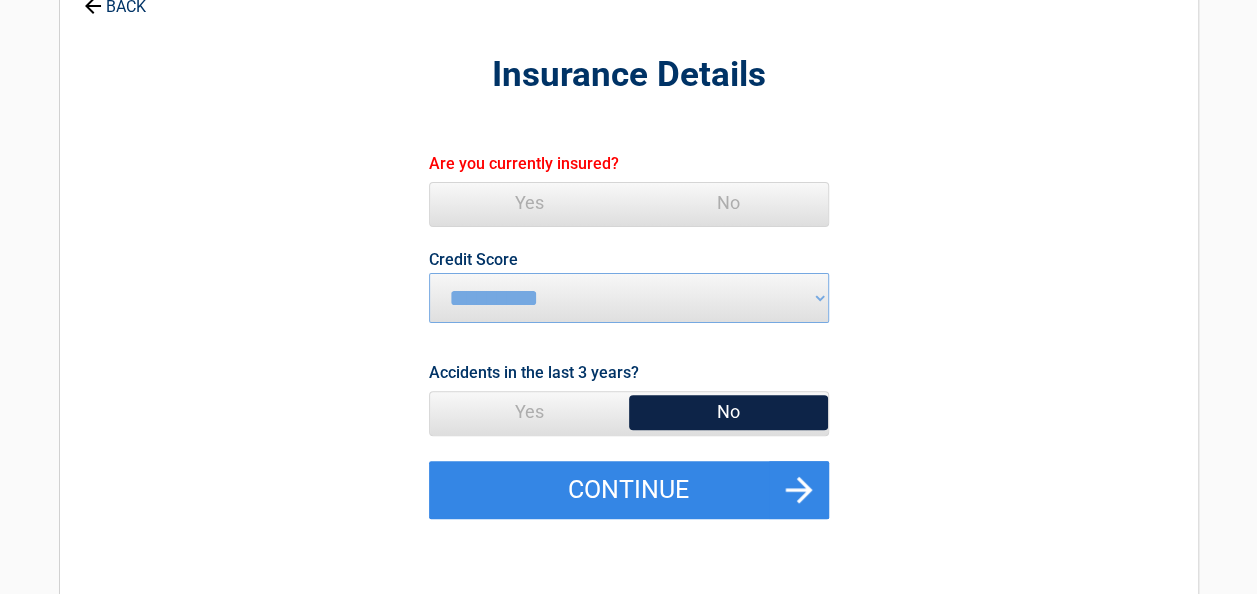 click on "Yes" at bounding box center (529, 203) 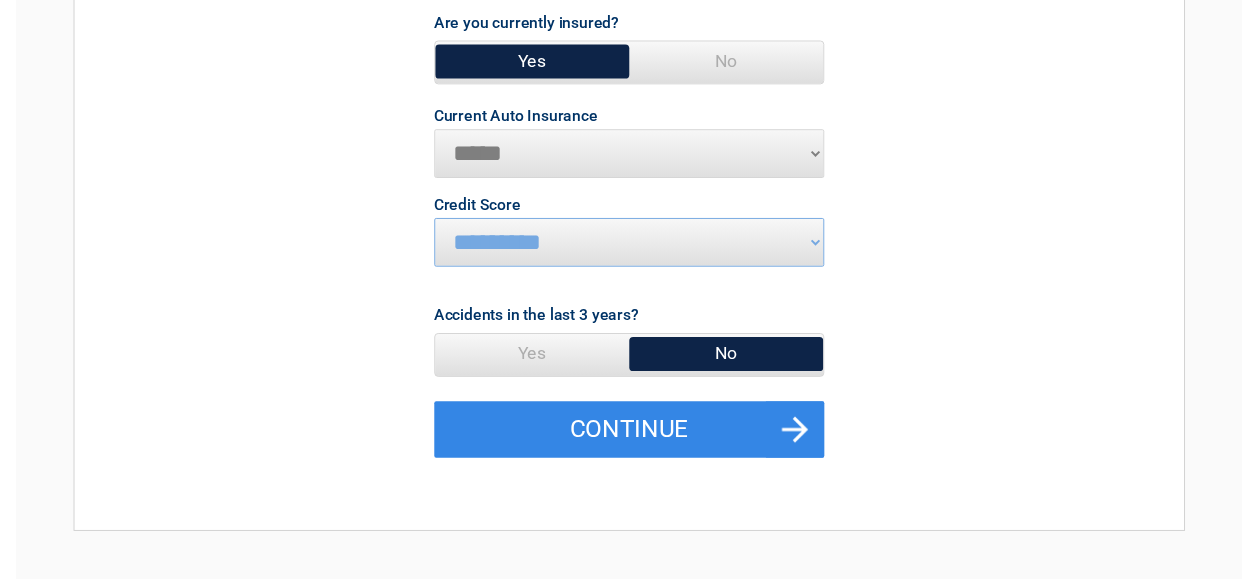 scroll, scrollTop: 262, scrollLeft: 0, axis: vertical 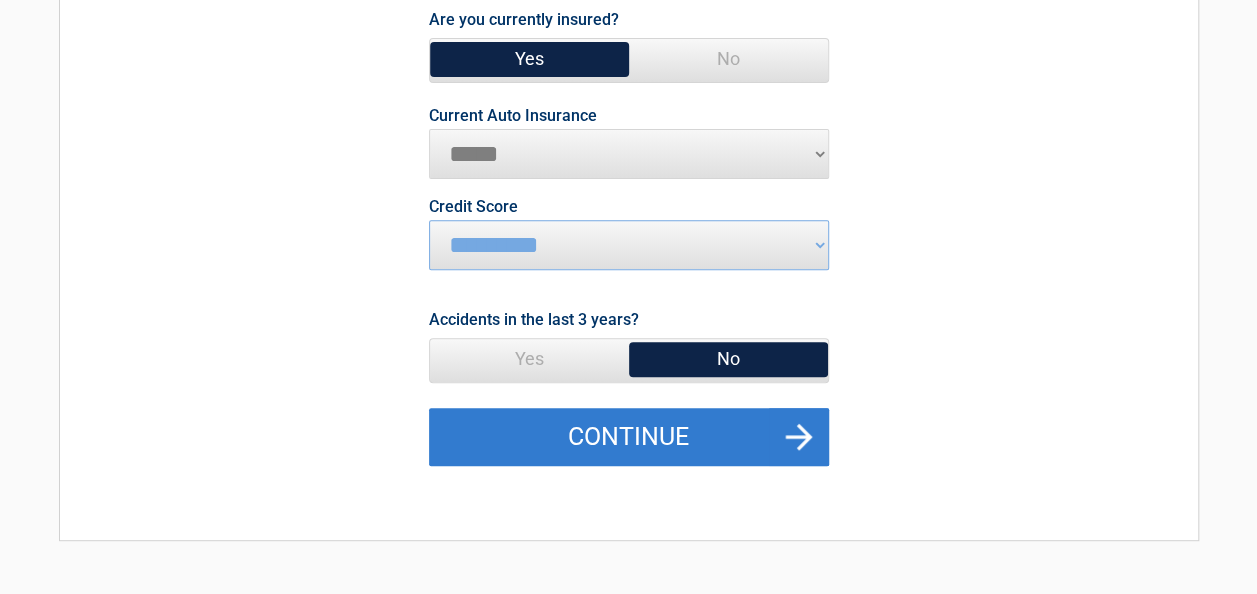 click on "Continue" at bounding box center (629, 437) 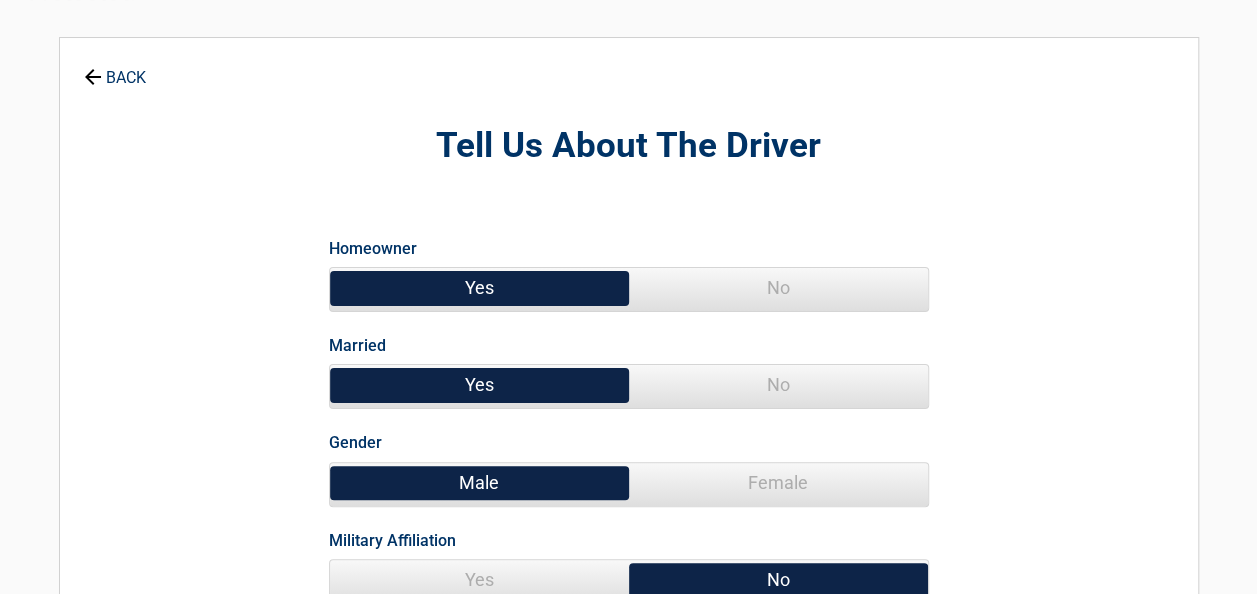scroll, scrollTop: 0, scrollLeft: 0, axis: both 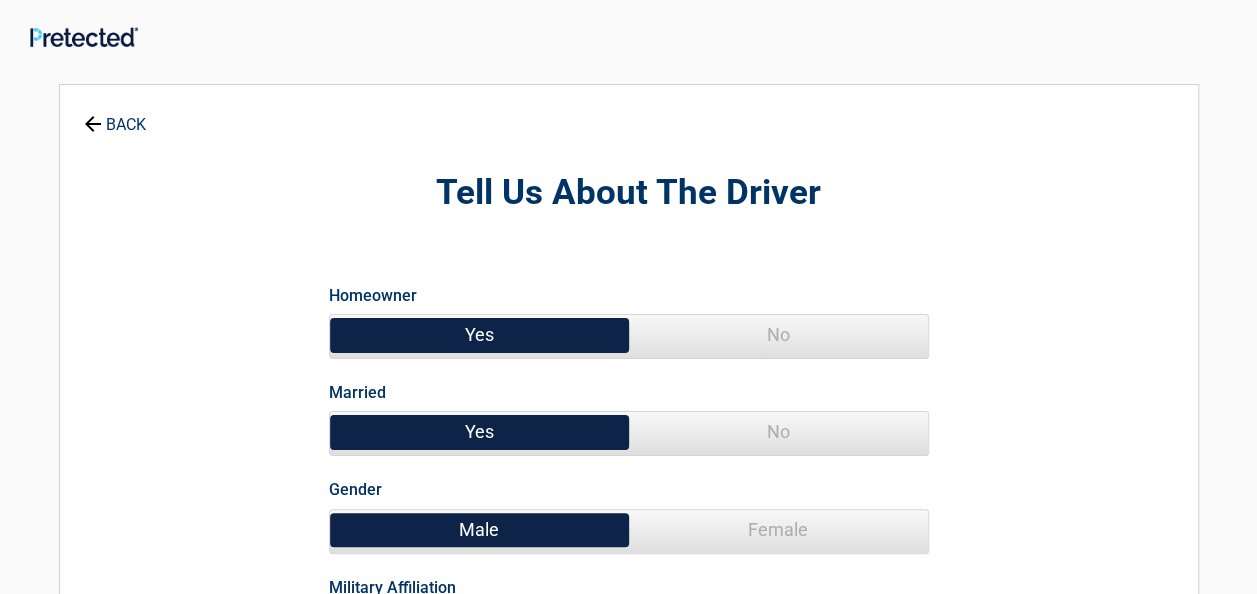 click on "No" at bounding box center (778, 432) 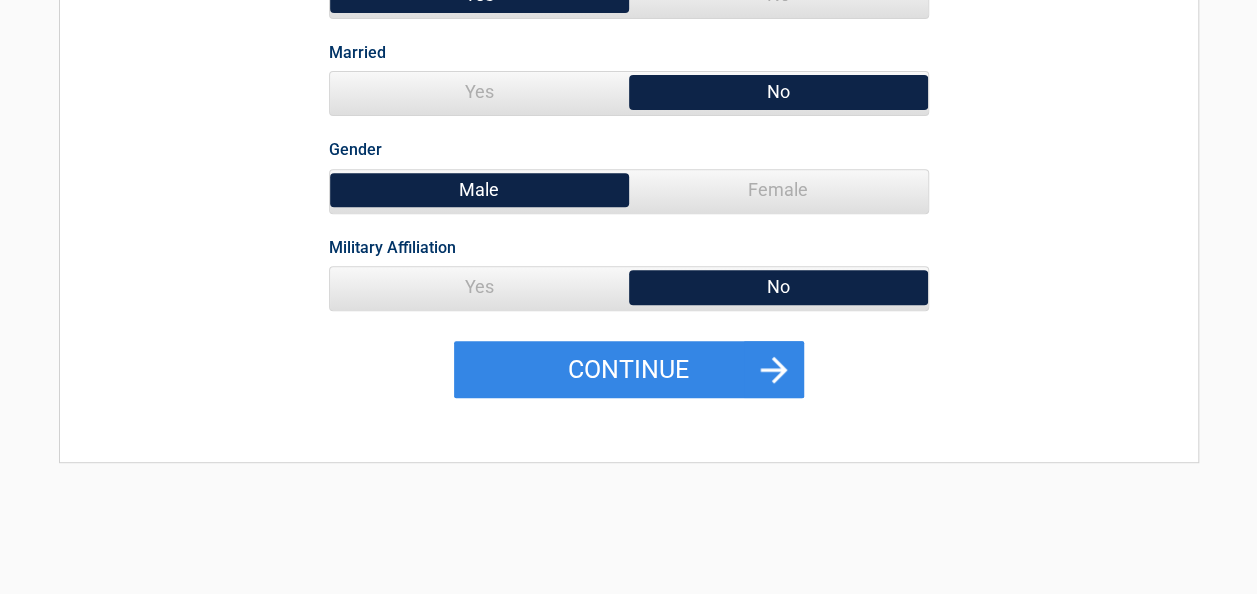 scroll, scrollTop: 342, scrollLeft: 0, axis: vertical 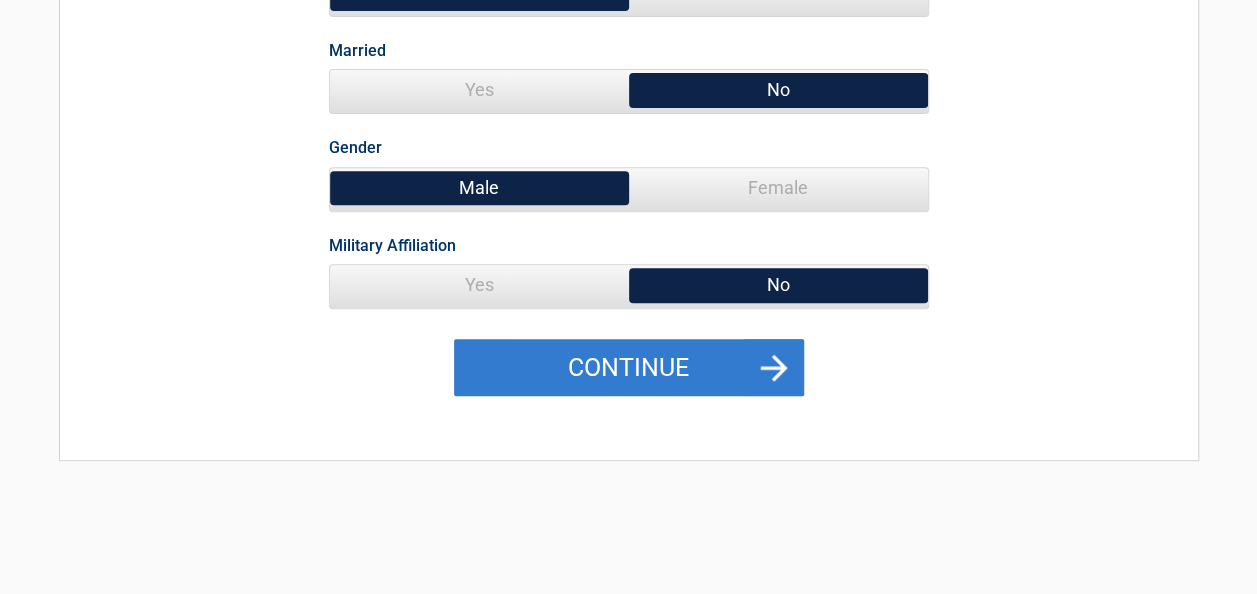 click on "Continue" at bounding box center [629, 368] 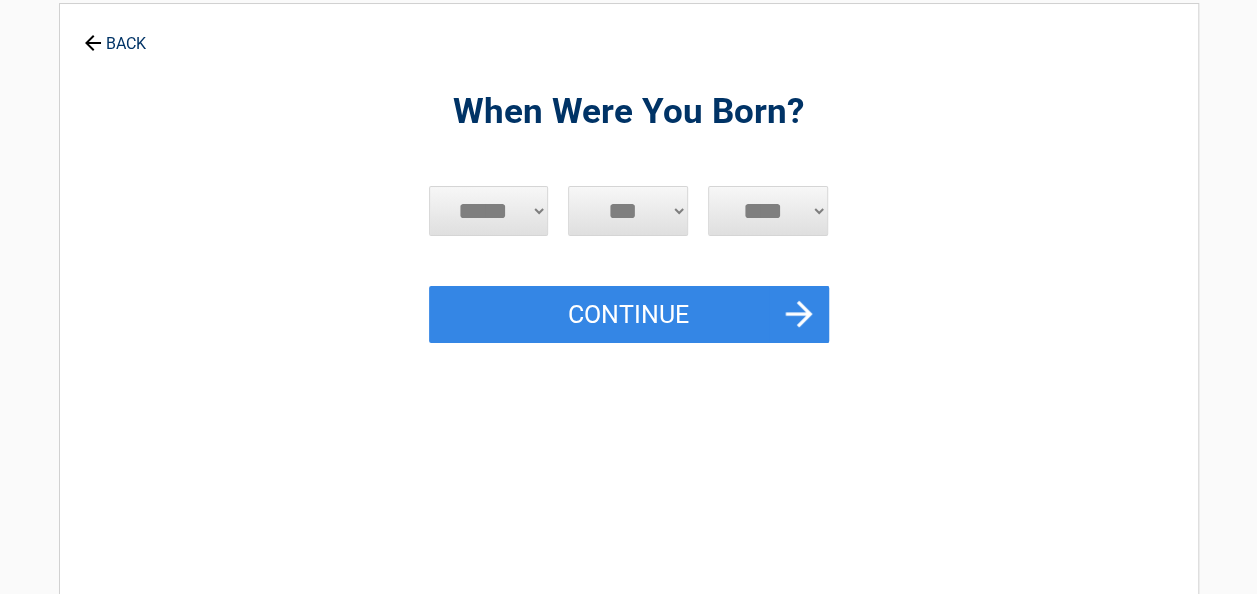 scroll, scrollTop: 0, scrollLeft: 0, axis: both 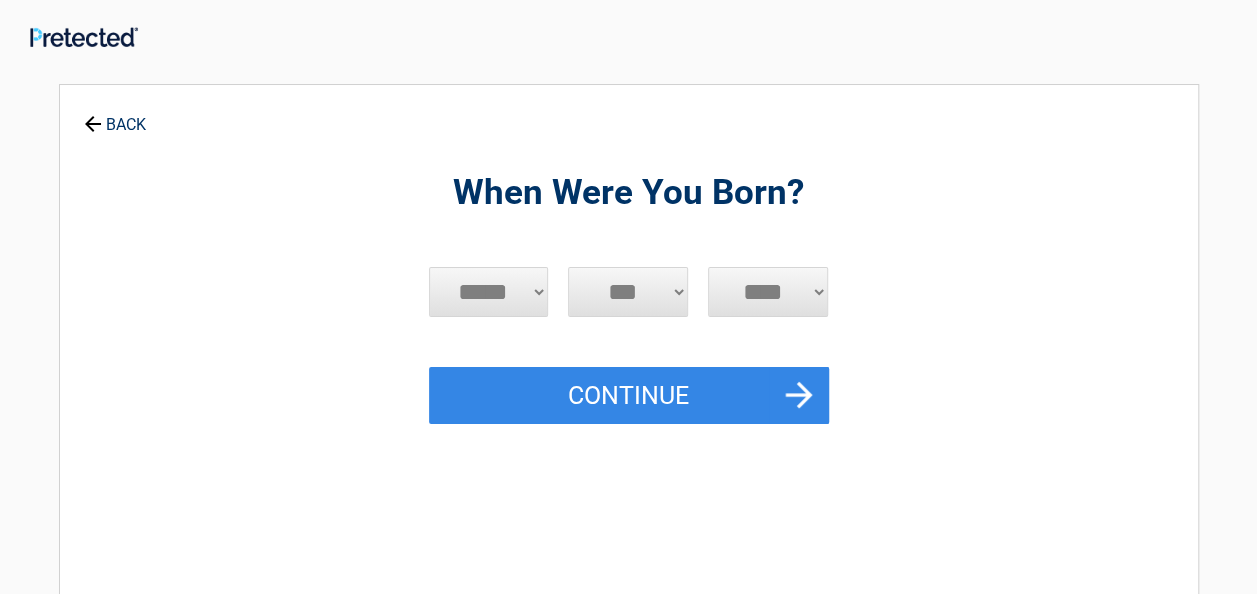 click on "*****
***
***
***
***
***
***
***
***
***
***
***
***" at bounding box center [489, 292] 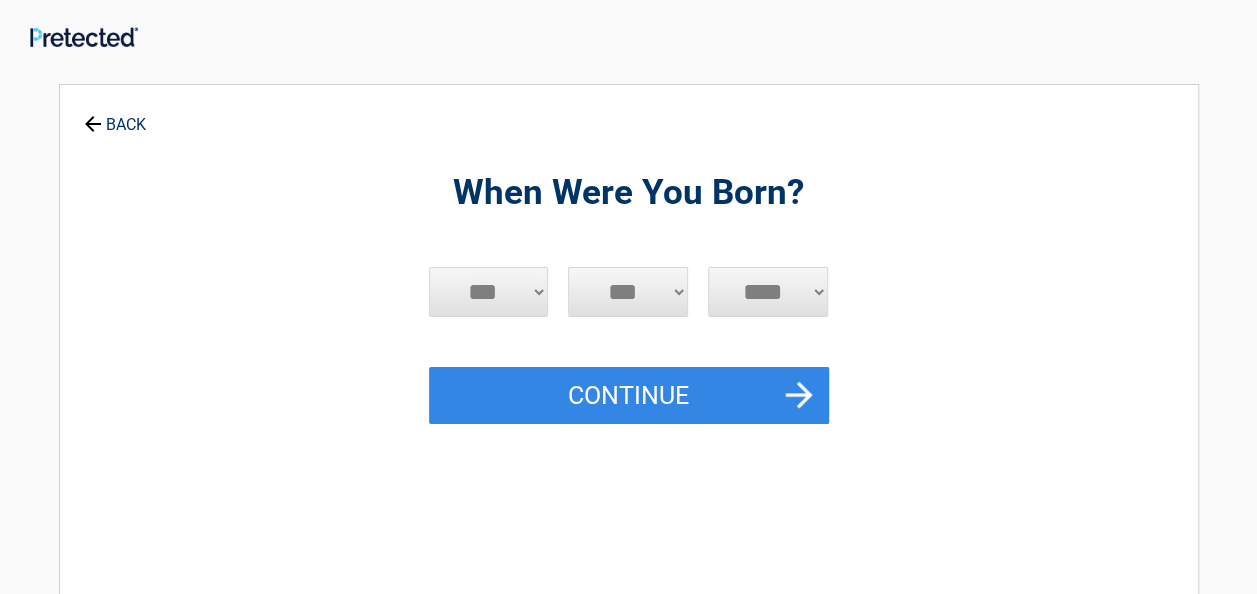 click on "*****
***
***
***
***
***
***
***
***
***
***
***
***" at bounding box center [489, 292] 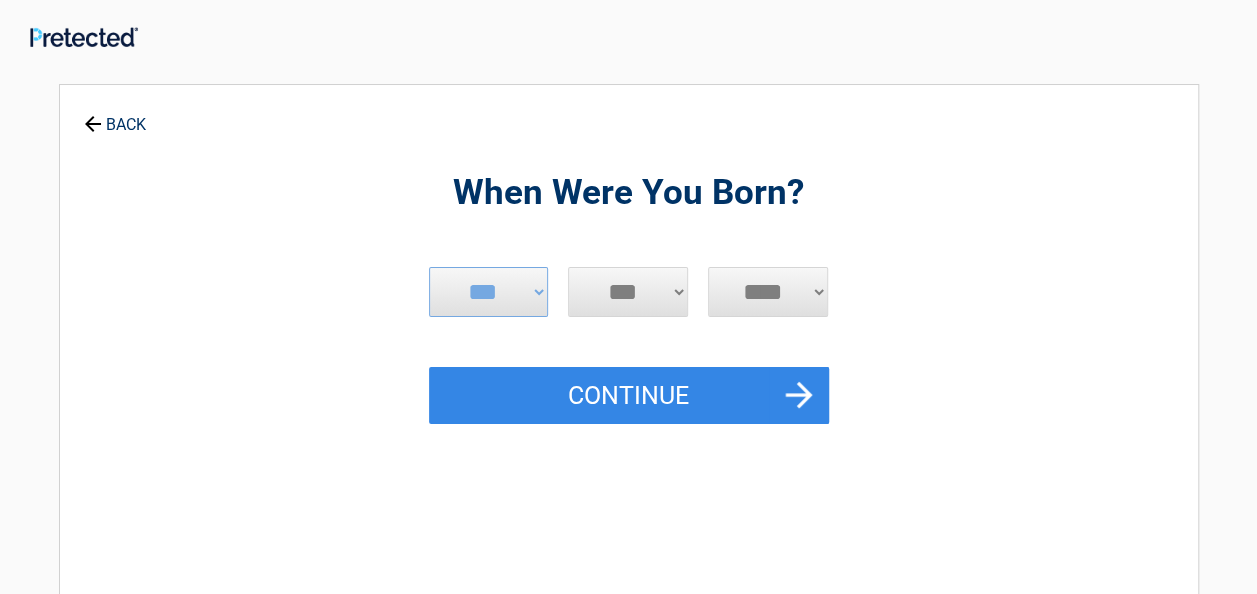 click on "*** * * * * * * * * * ** ** ** ** ** ** ** ** ** ** ** ** ** ** ** ** ** ** ** ** ** **" at bounding box center [628, 292] 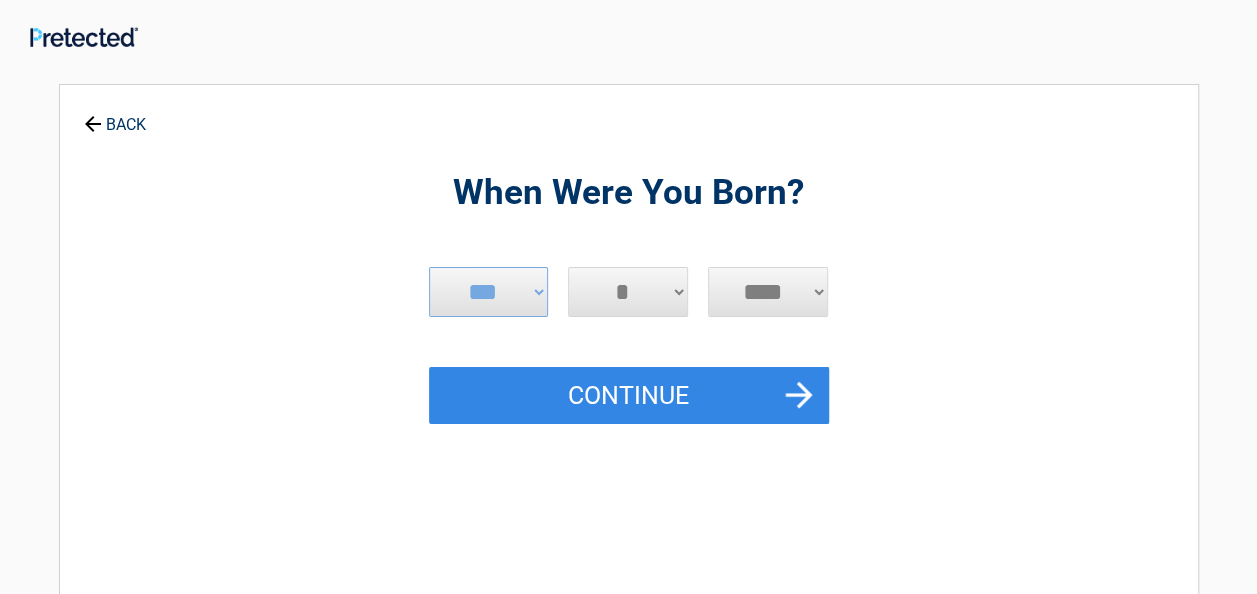 click on "*** * * * * * * * * * ** ** ** ** ** ** ** ** ** ** ** ** ** ** ** ** ** ** ** ** ** **" at bounding box center (628, 292) 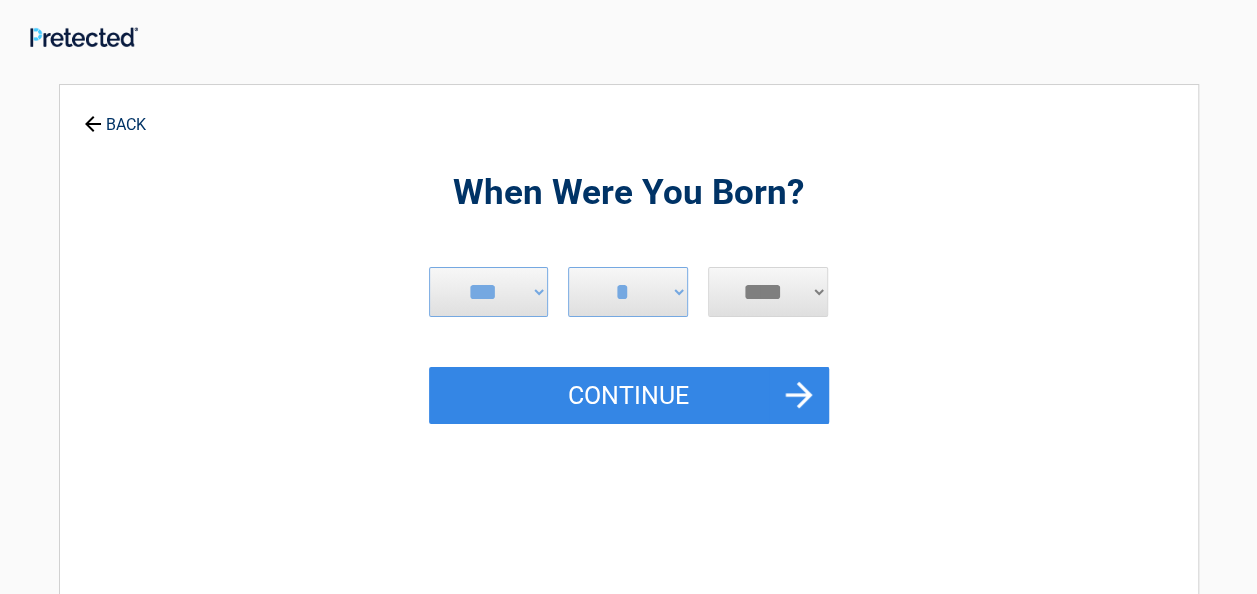 click on "****
****
****
****
****
****
****
****
****
****
****
****
****
****
****
****
****
****
****
****
****
****
****
****
****
****
****
****
****
****
****
****
****
****
****
****
****
****
****
****
****
****
****
****
****
****
****
****
****
****
****
****
****
****
****
****
****
****
****
****
****
****
****
****" at bounding box center (768, 292) 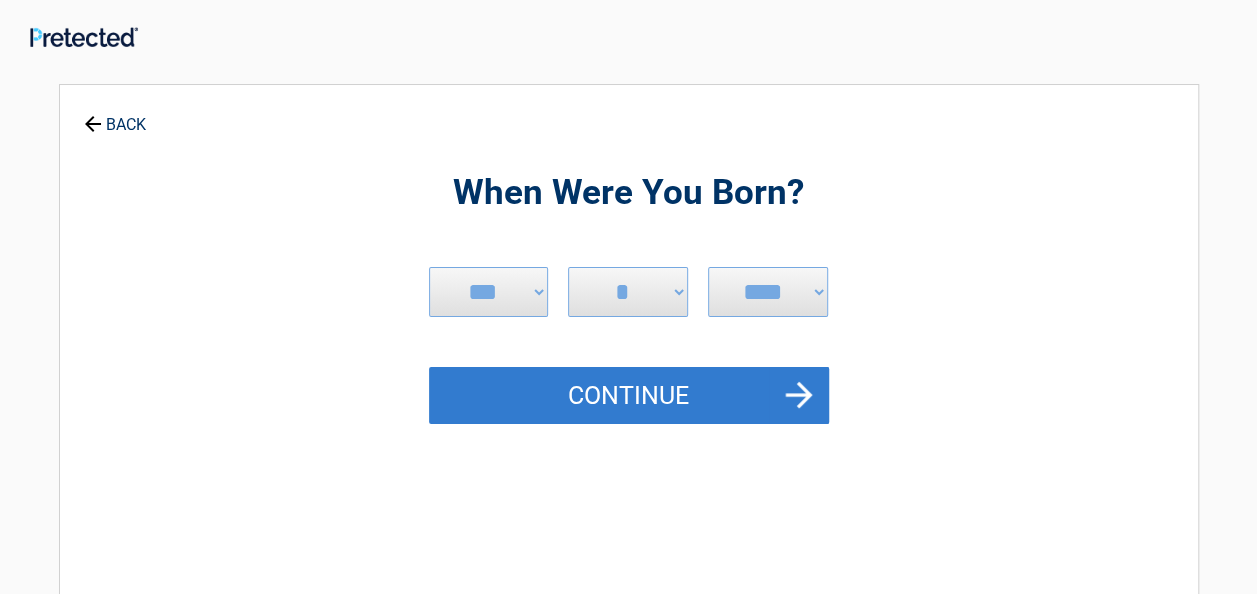 click on "Continue" at bounding box center (629, 396) 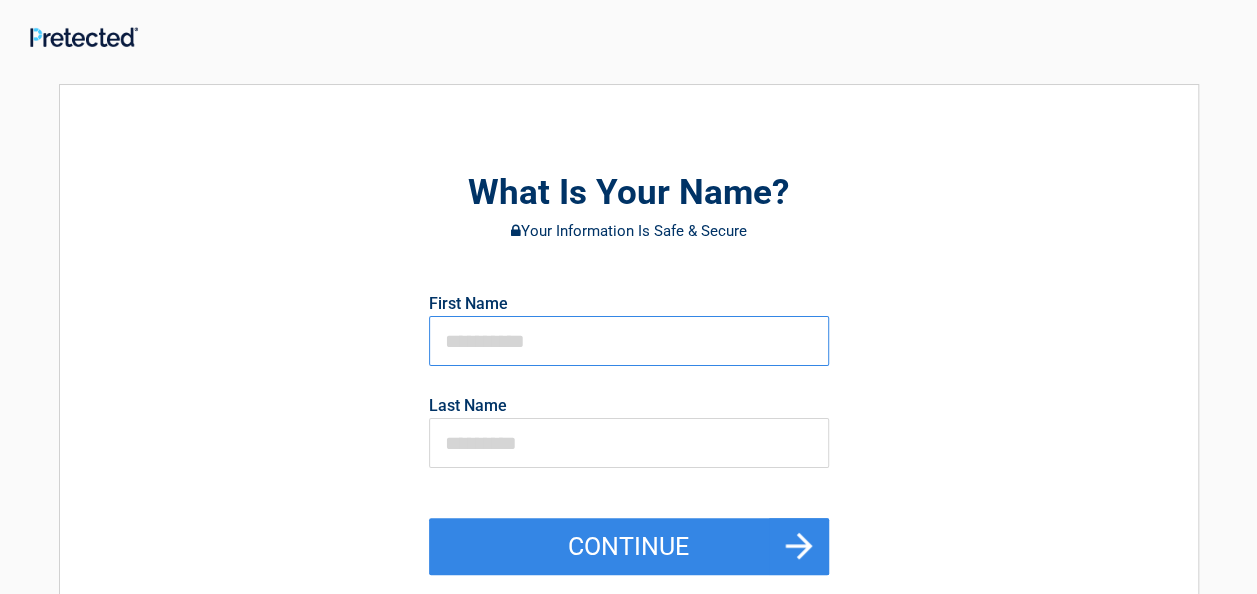click at bounding box center (629, 341) 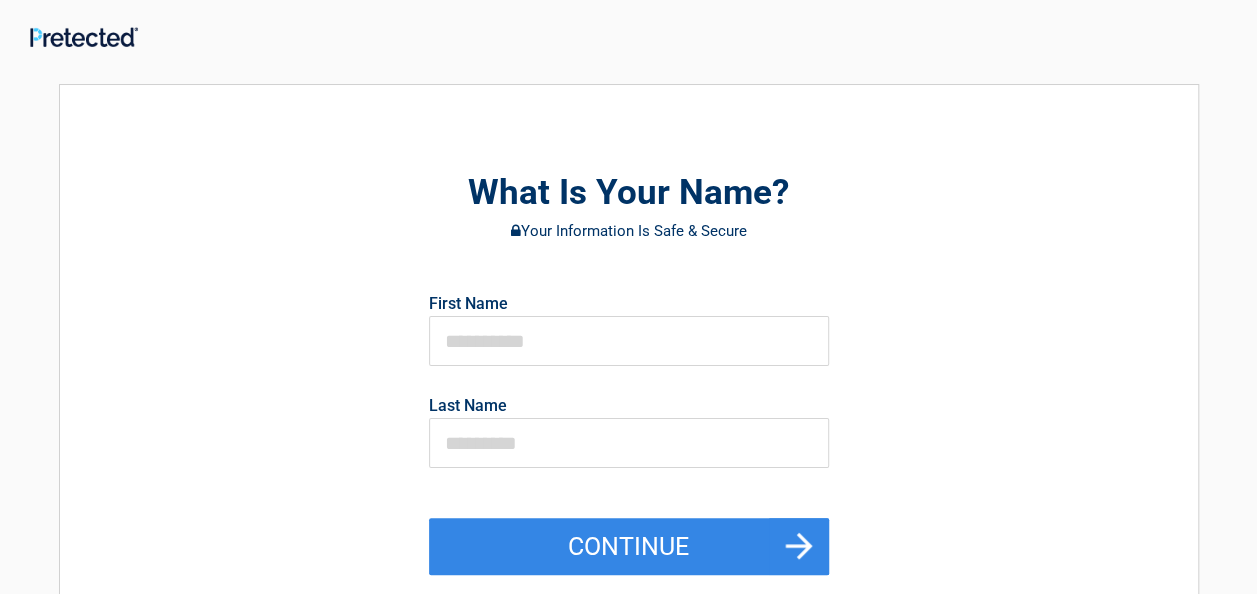 click on "What Is Your Name?
Your Information Is Safe & Secure
First Name
Last Name
Continue" at bounding box center (629, 433) 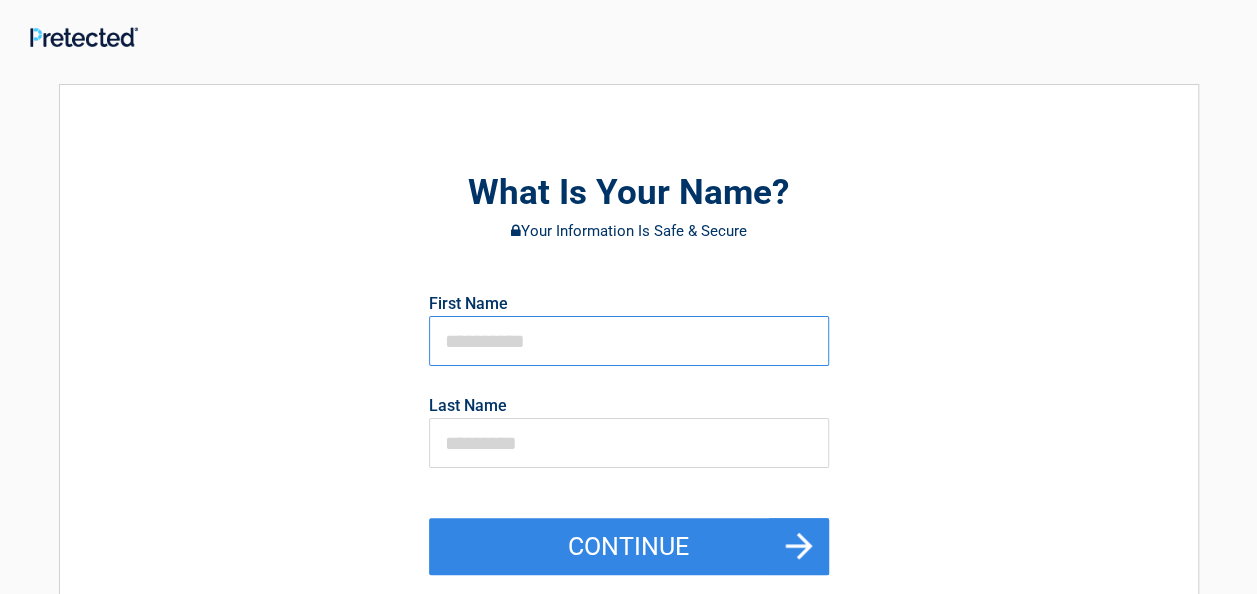 click at bounding box center (629, 341) 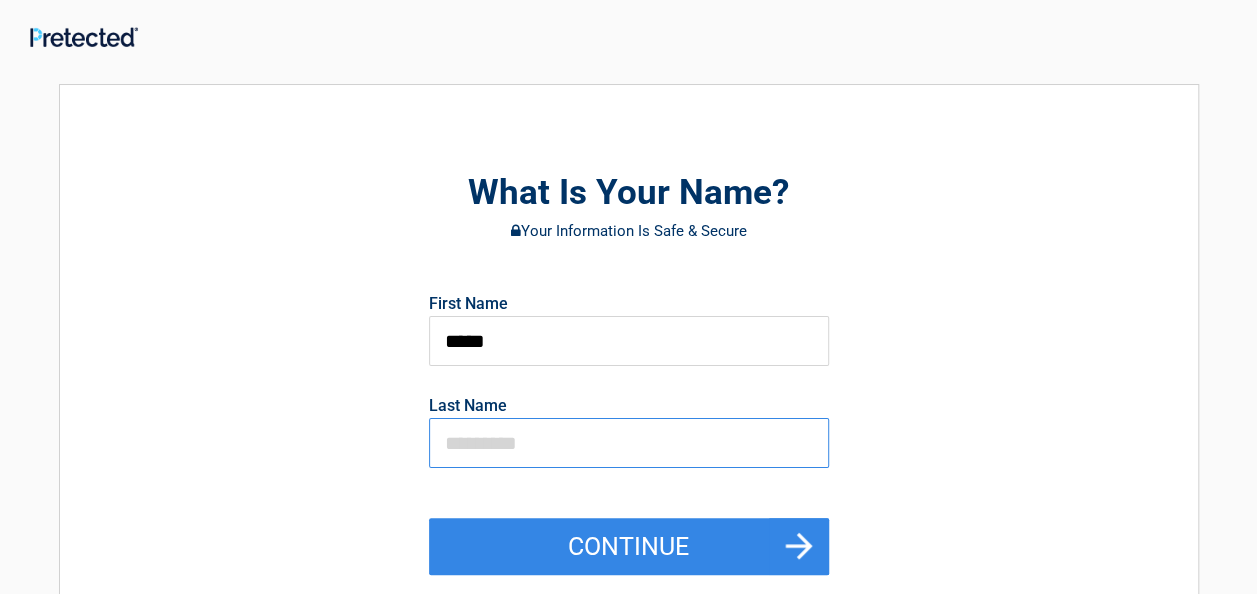 click at bounding box center (629, 443) 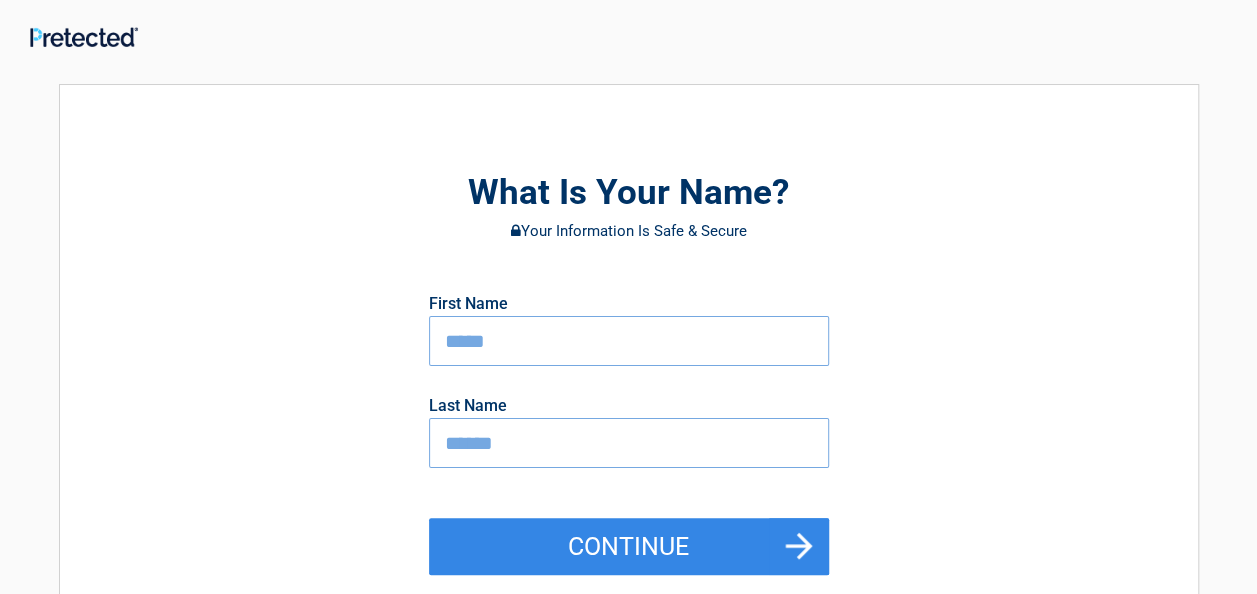 click on "**********" at bounding box center (629, 443) 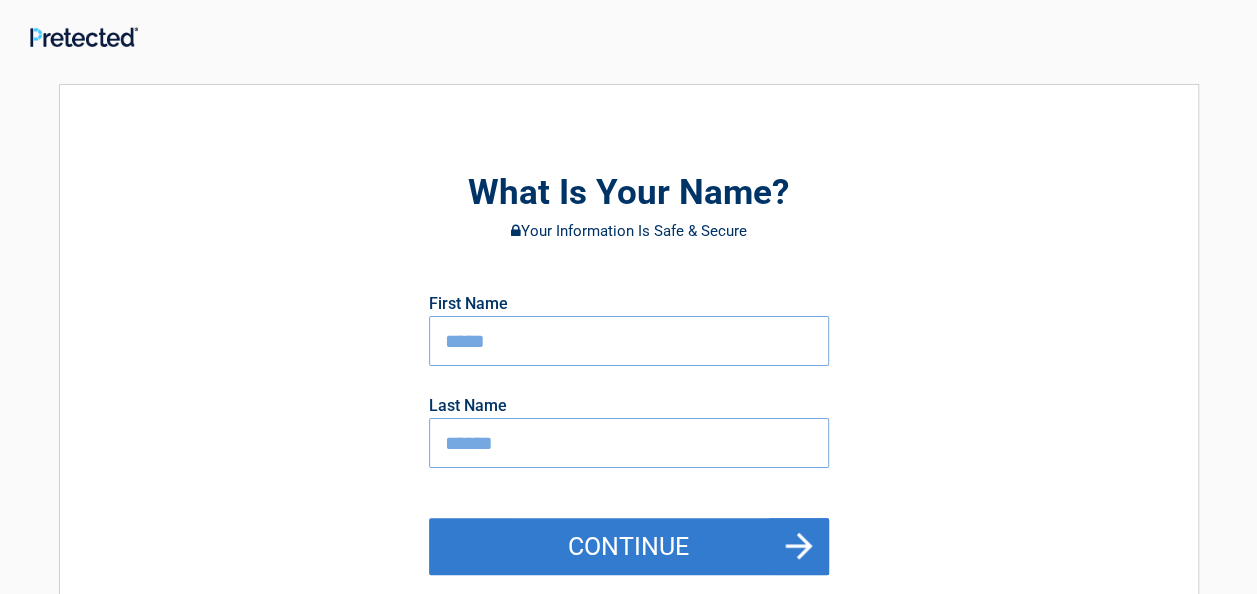 type on "******" 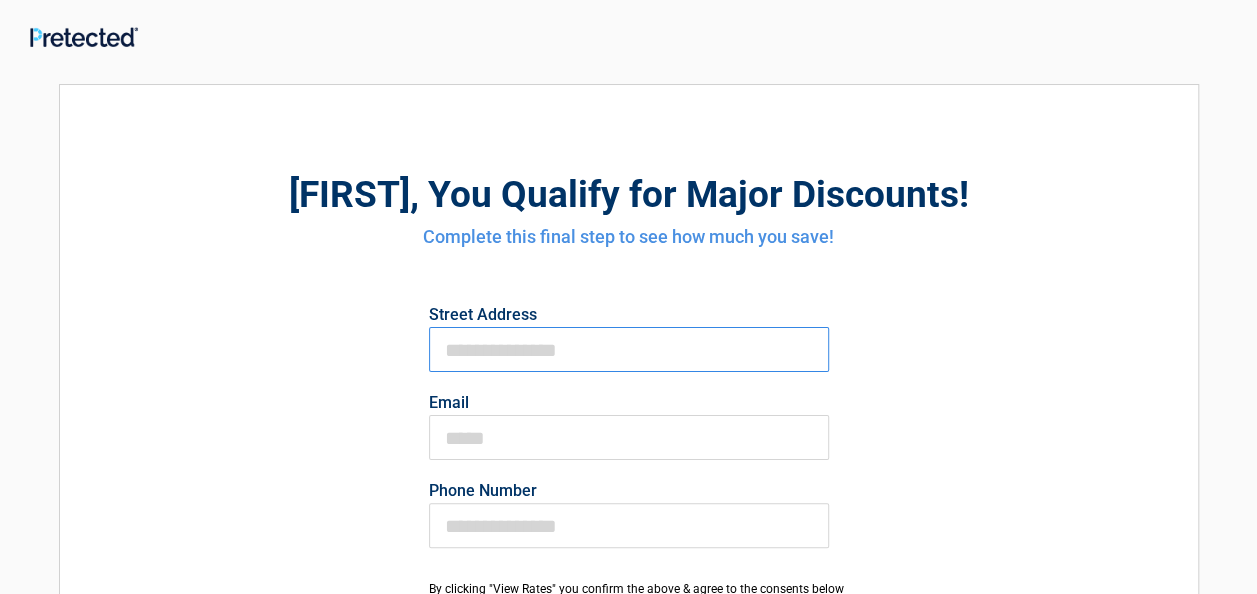 click on "First Name" at bounding box center (629, 349) 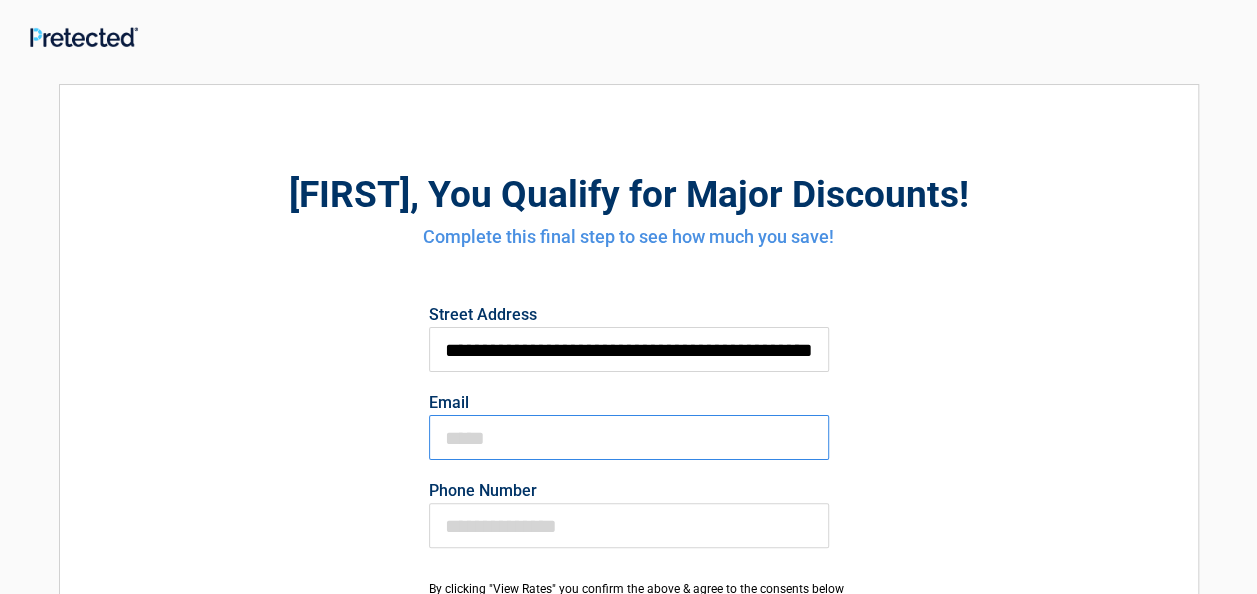 click on "Email" at bounding box center (629, 437) 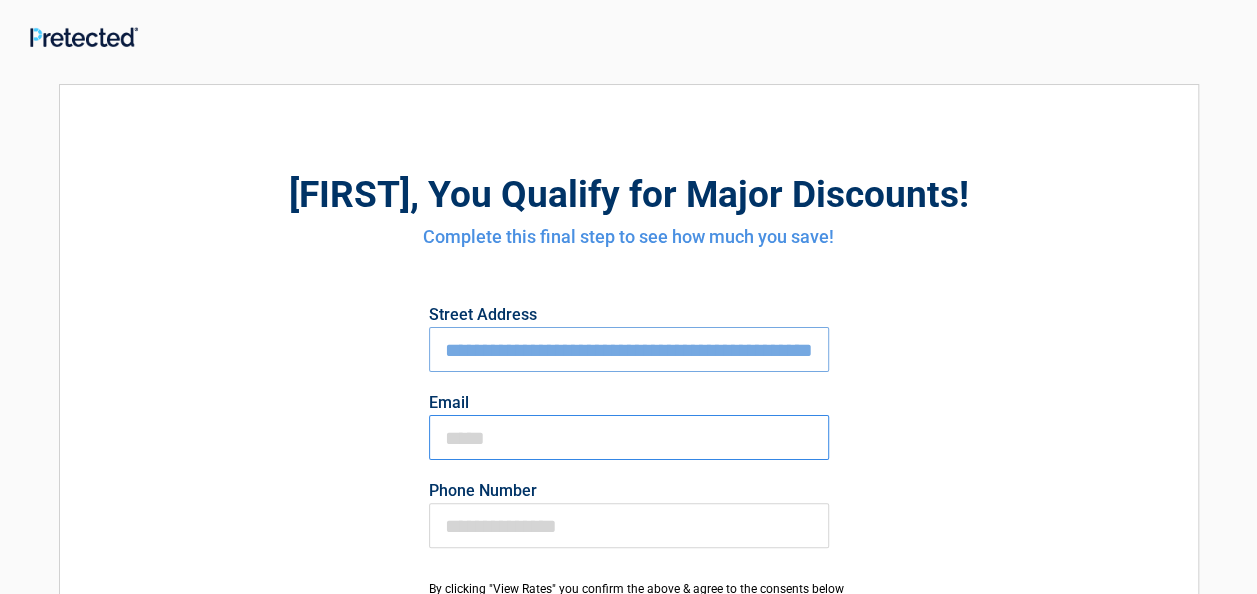 type on "**********" 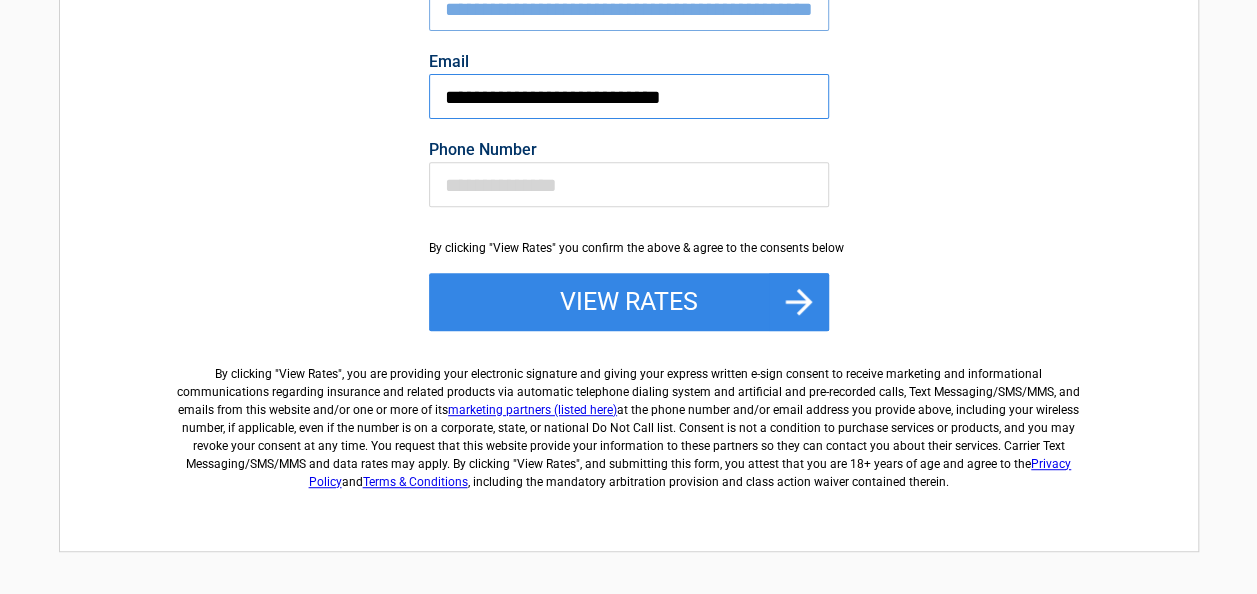 scroll, scrollTop: 356, scrollLeft: 0, axis: vertical 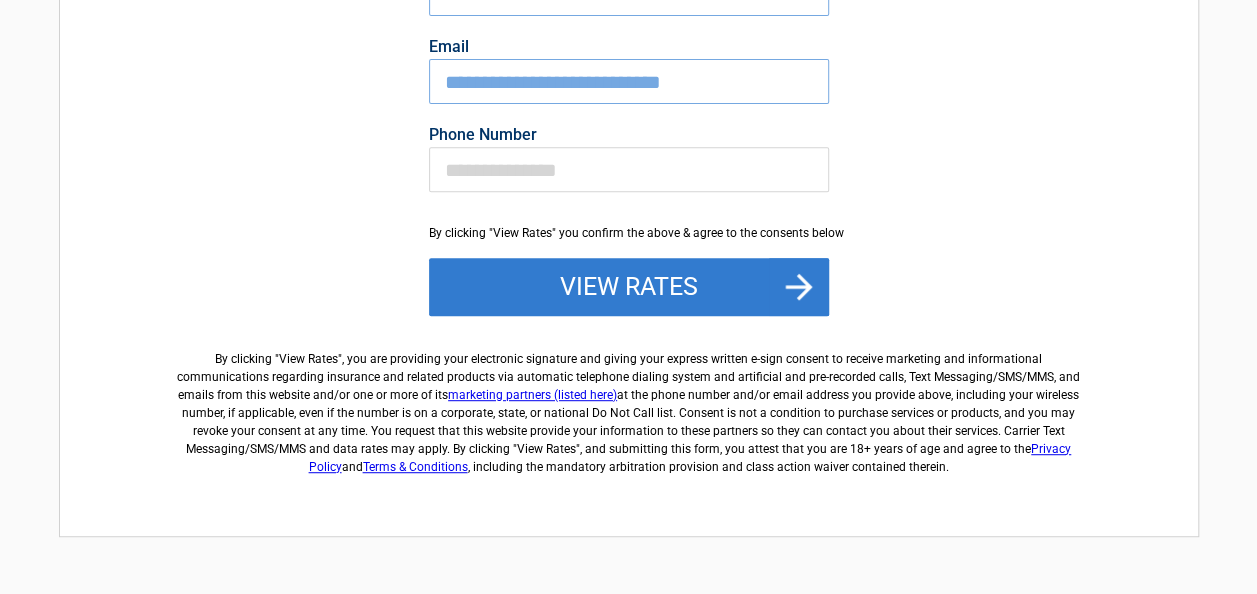 click on "View Rates" at bounding box center [629, 287] 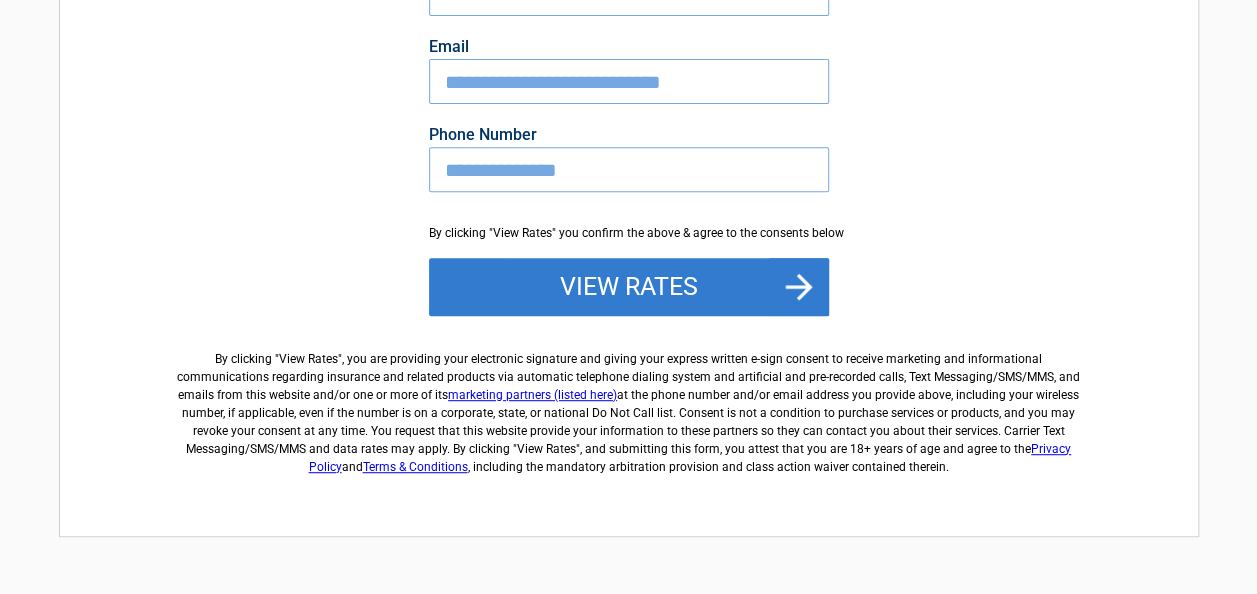 type on "**********" 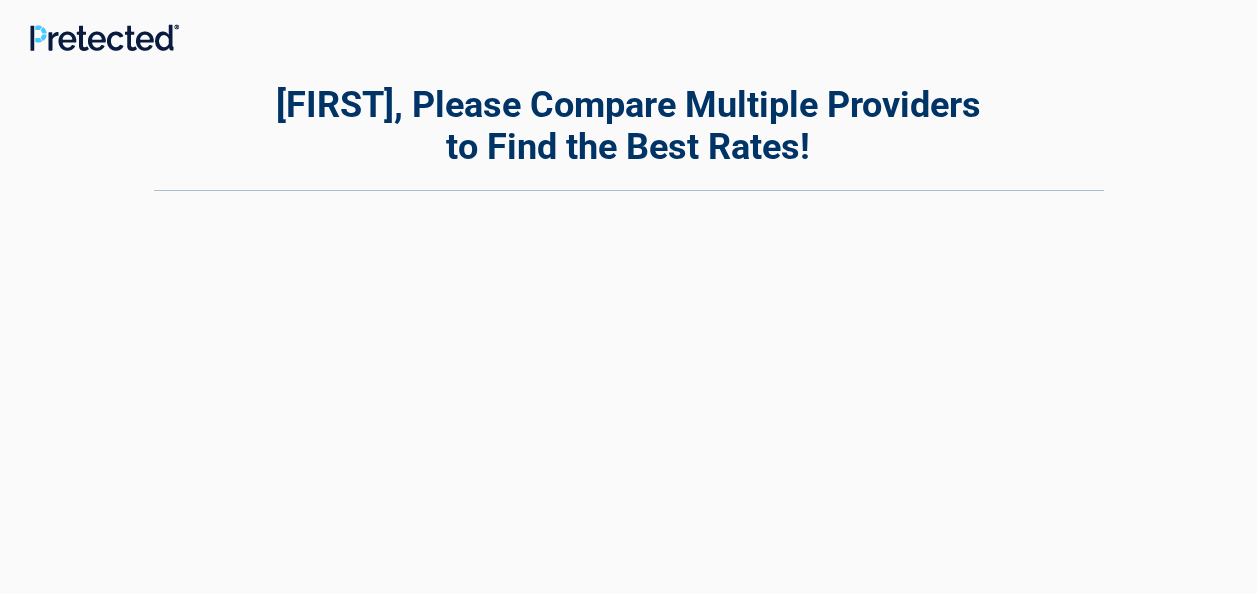 scroll, scrollTop: 0, scrollLeft: 0, axis: both 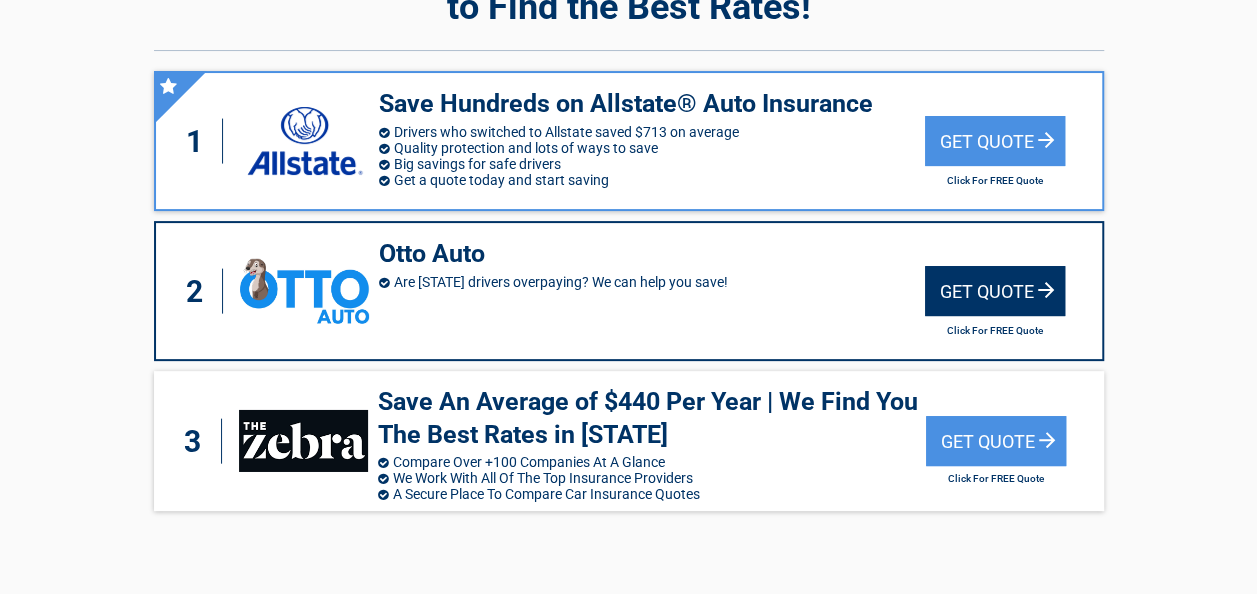 click on "Get Quote" at bounding box center (995, 291) 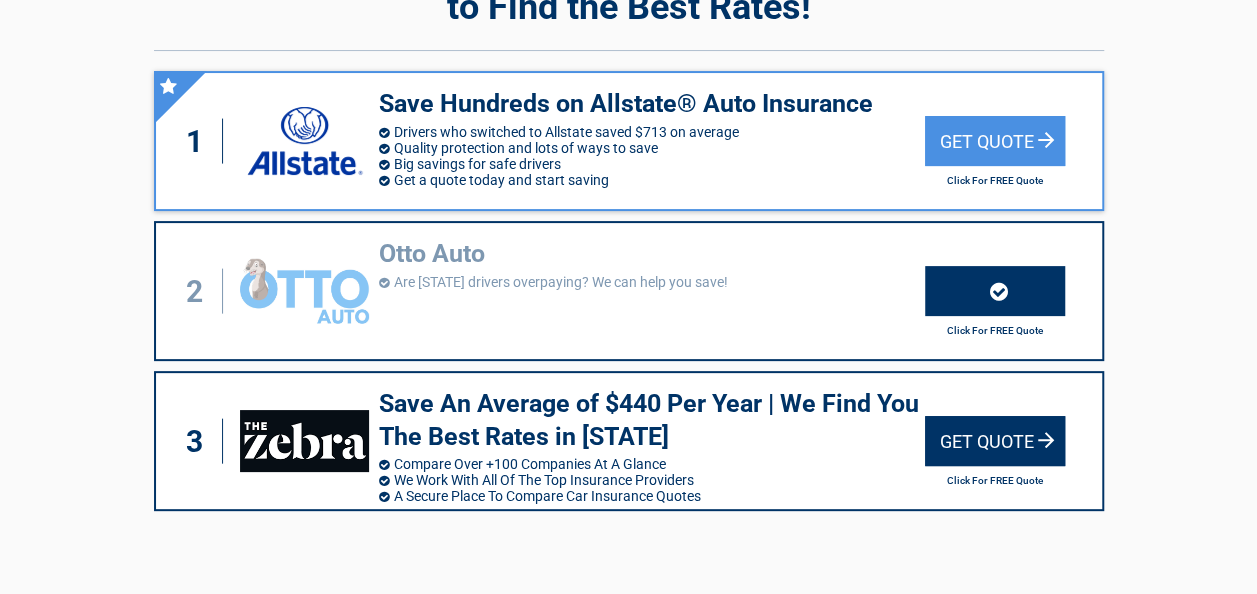 click on "Get Quote" at bounding box center (995, 441) 